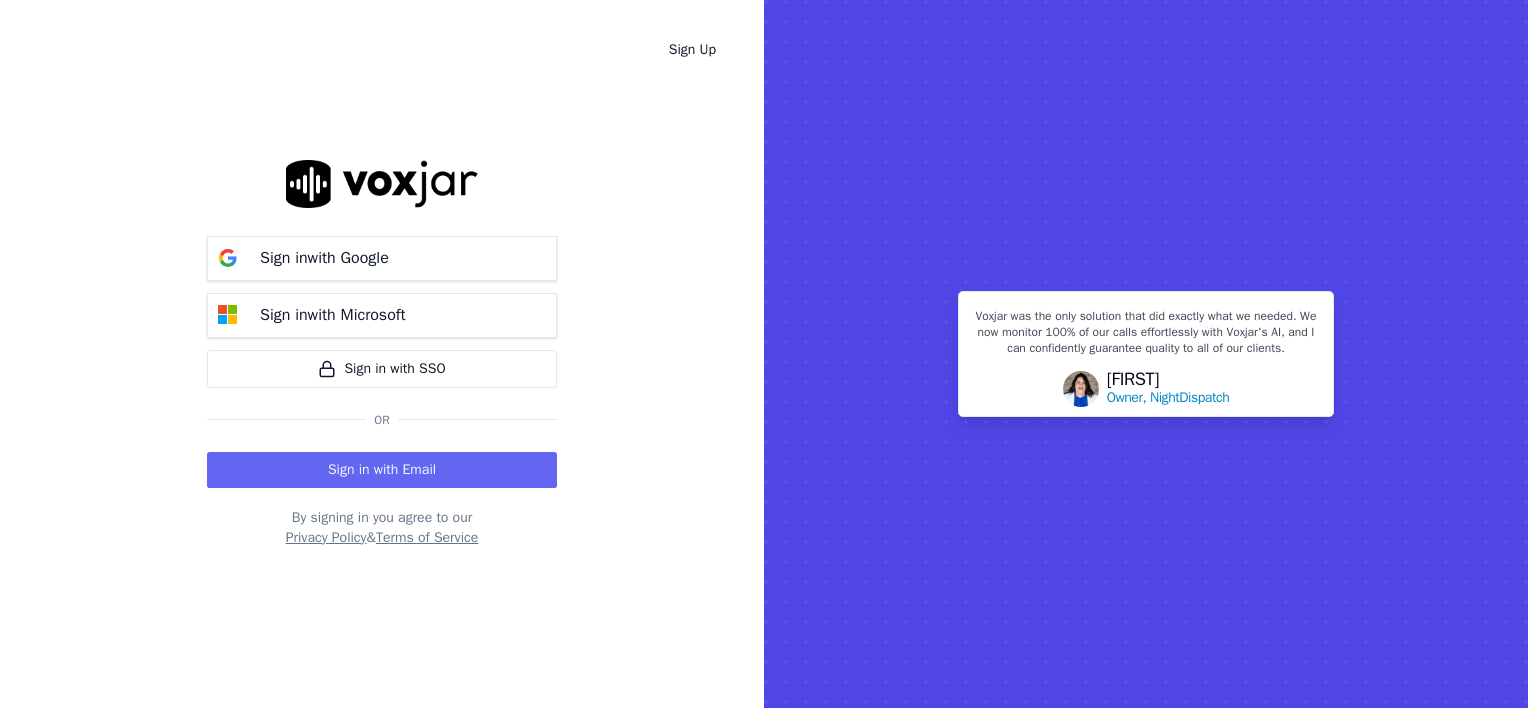 scroll, scrollTop: 0, scrollLeft: 0, axis: both 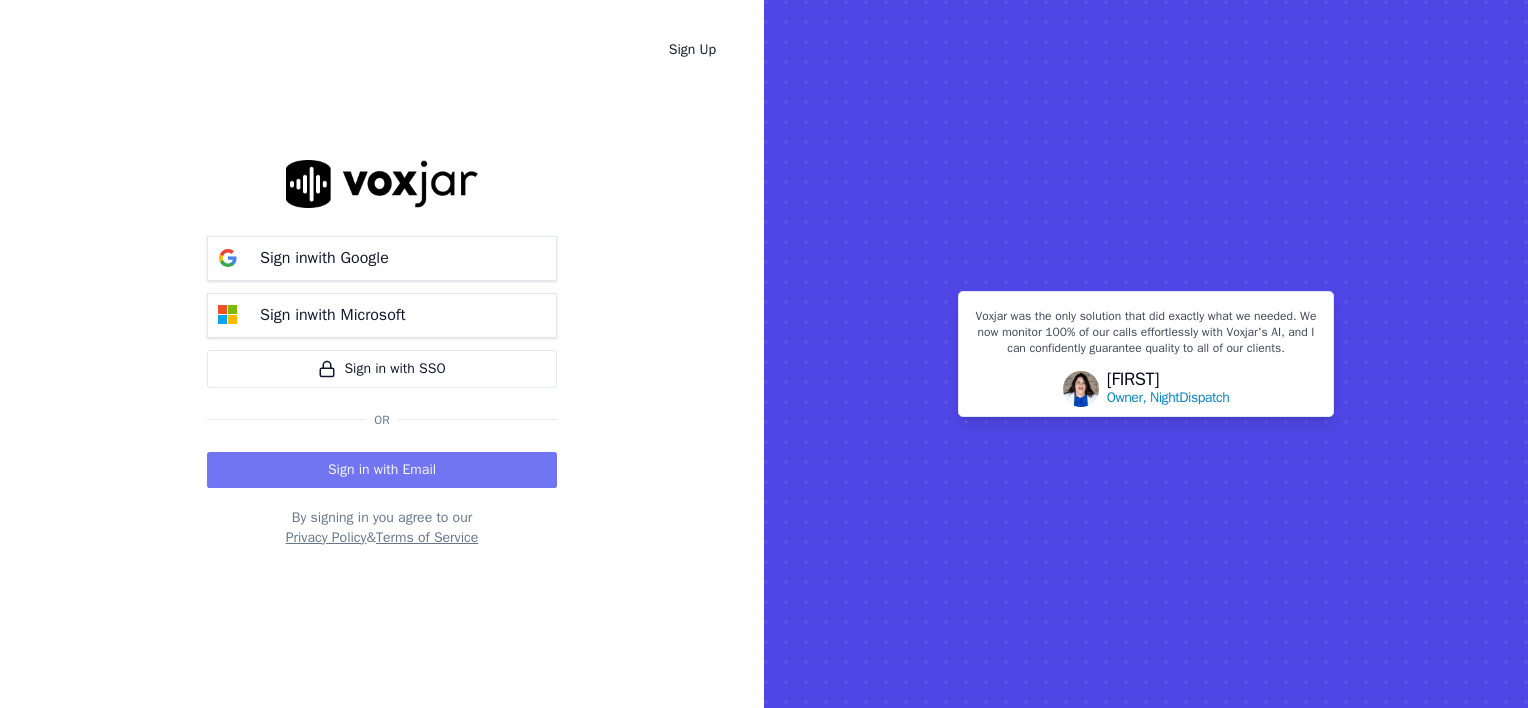 click on "Sign in with Email" at bounding box center [382, 470] 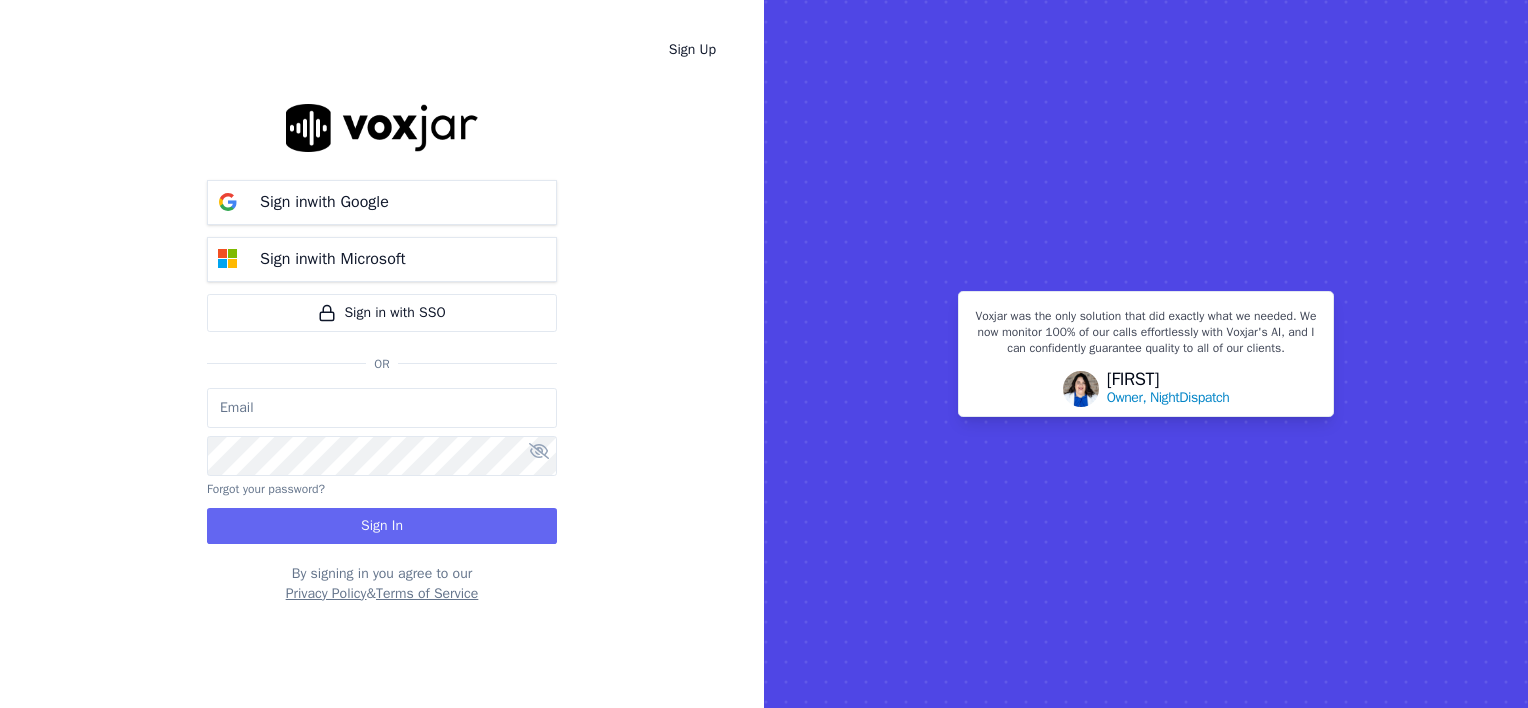 type on "wendy@deadringers.co" 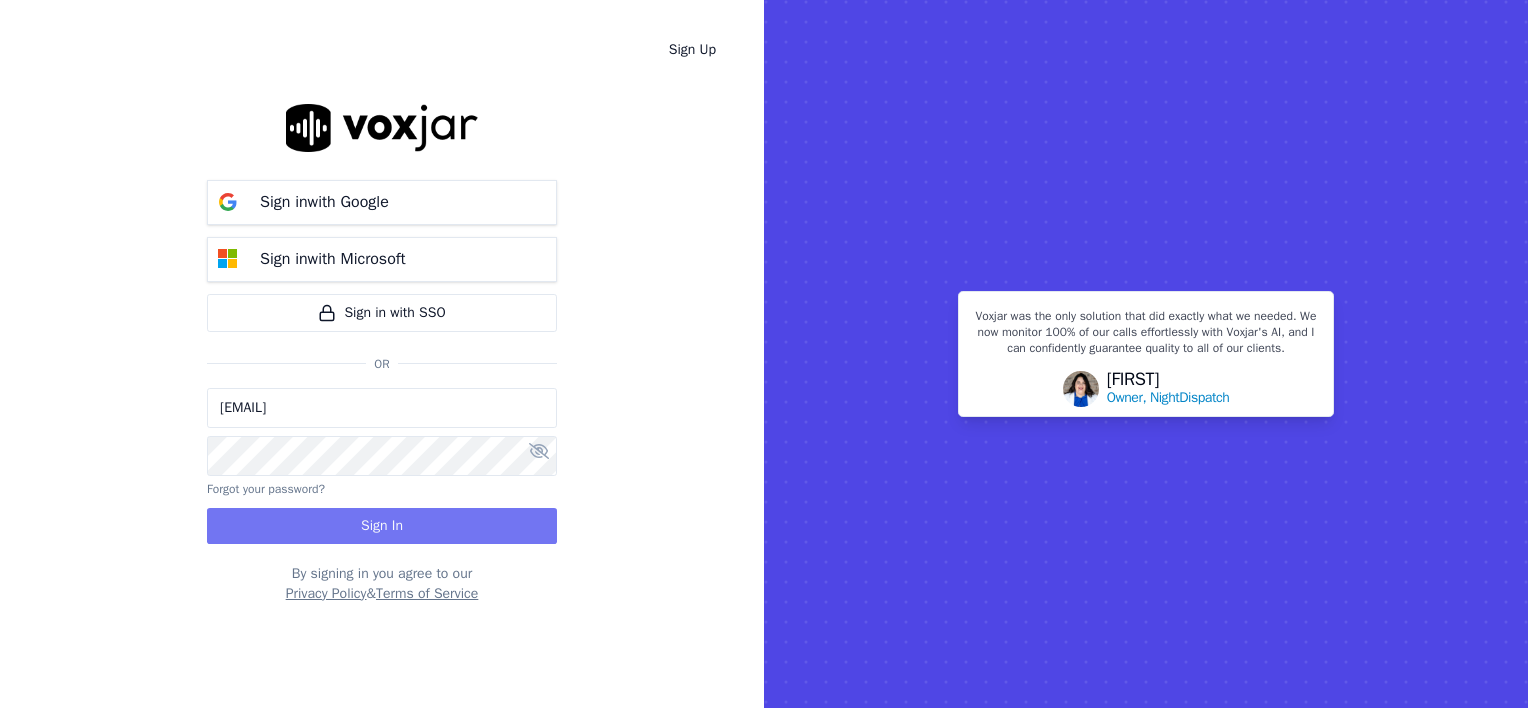 click on "Sign In" at bounding box center [382, 526] 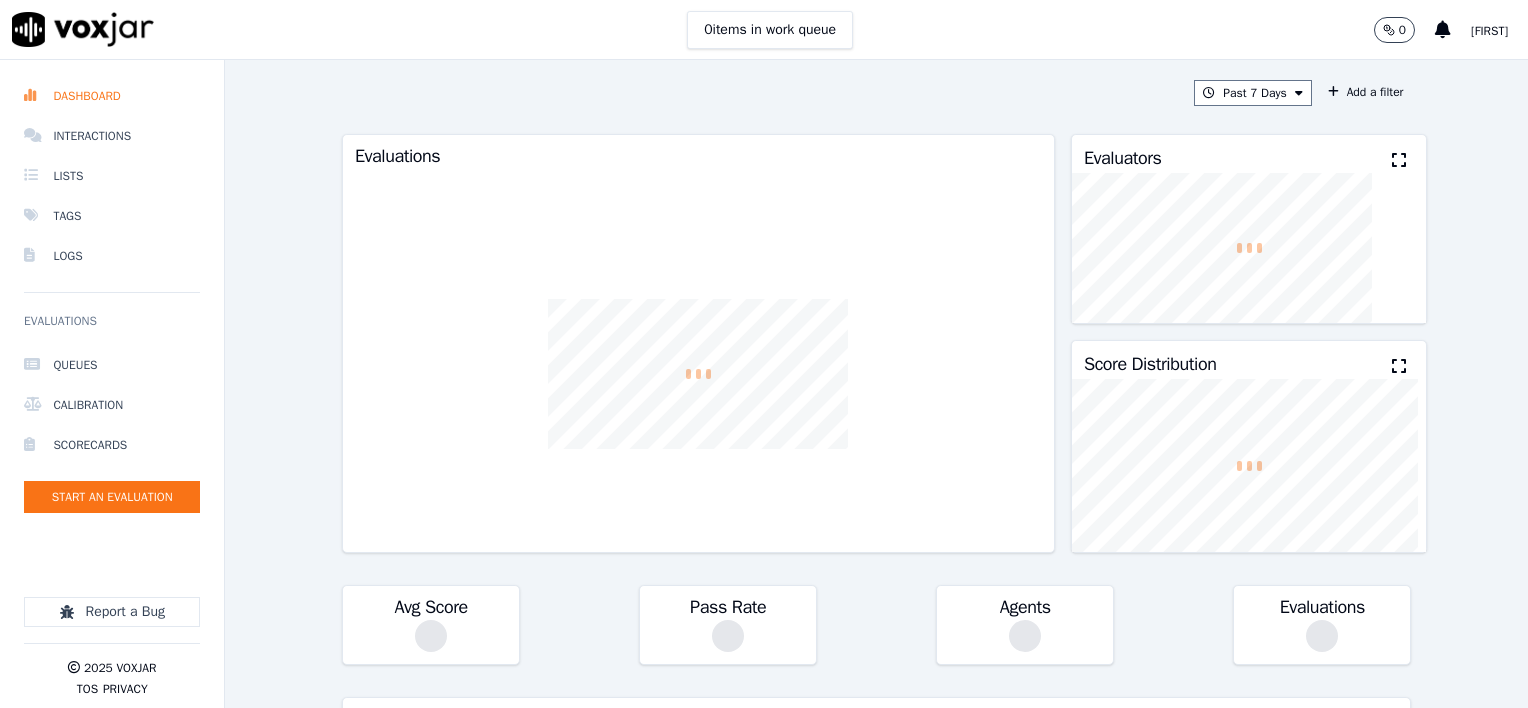 scroll, scrollTop: 0, scrollLeft: 0, axis: both 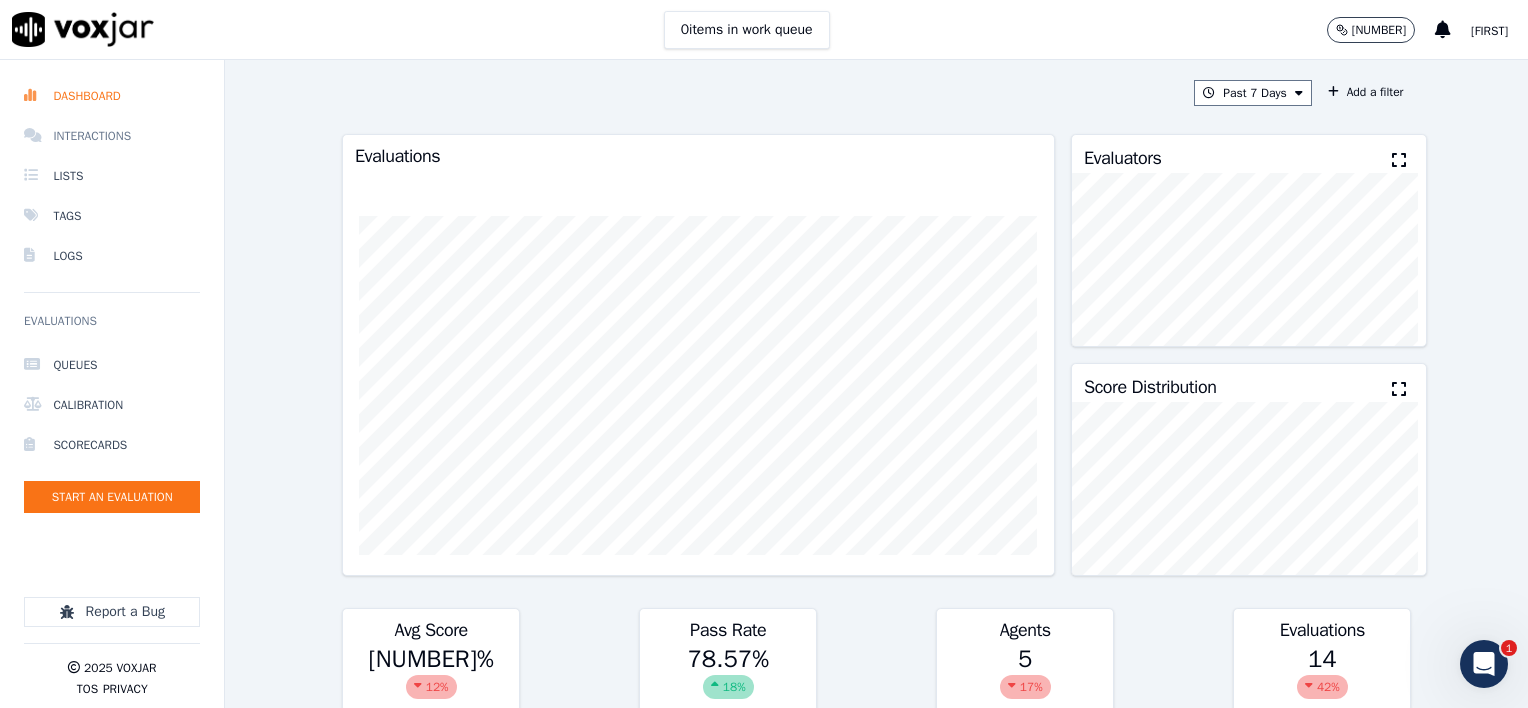 click on "Interactions" at bounding box center (112, 136) 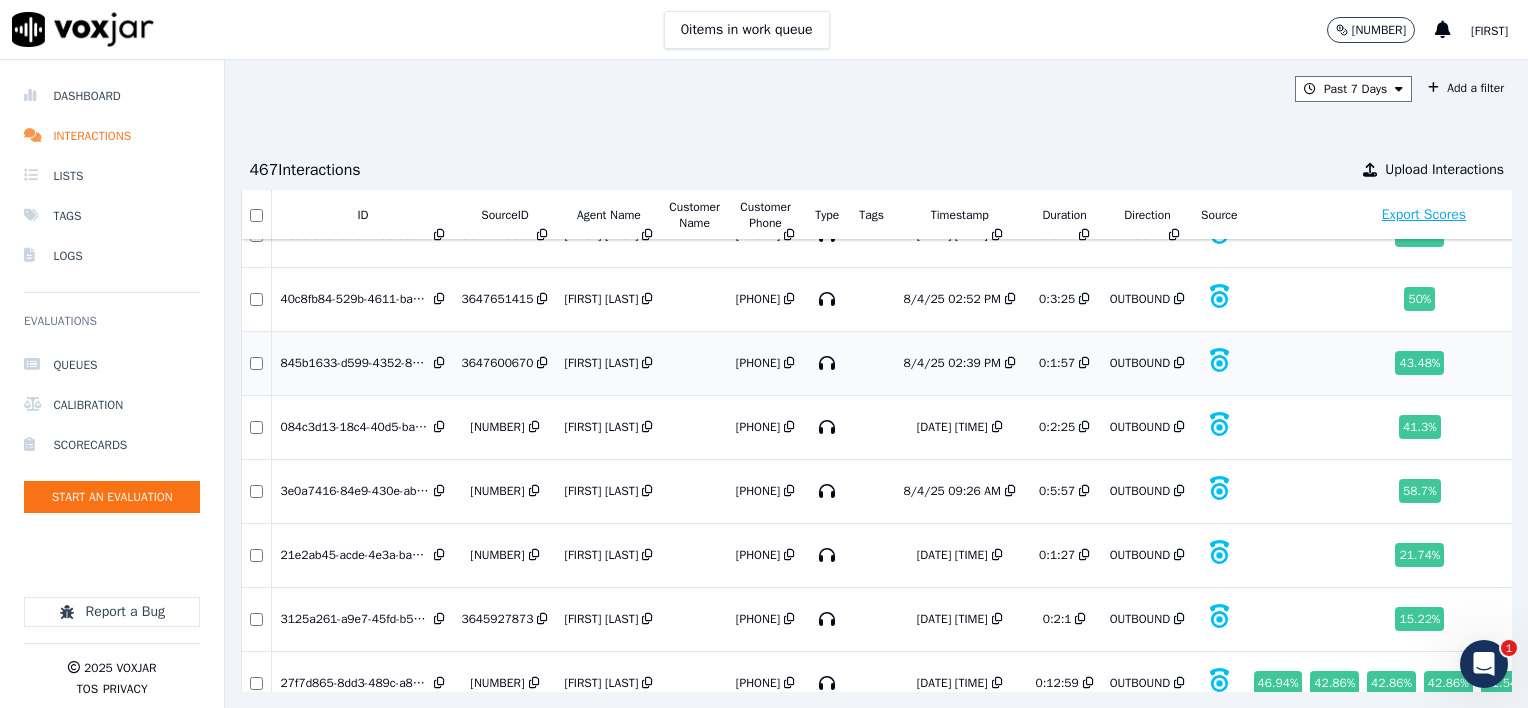 scroll, scrollTop: 0, scrollLeft: 0, axis: both 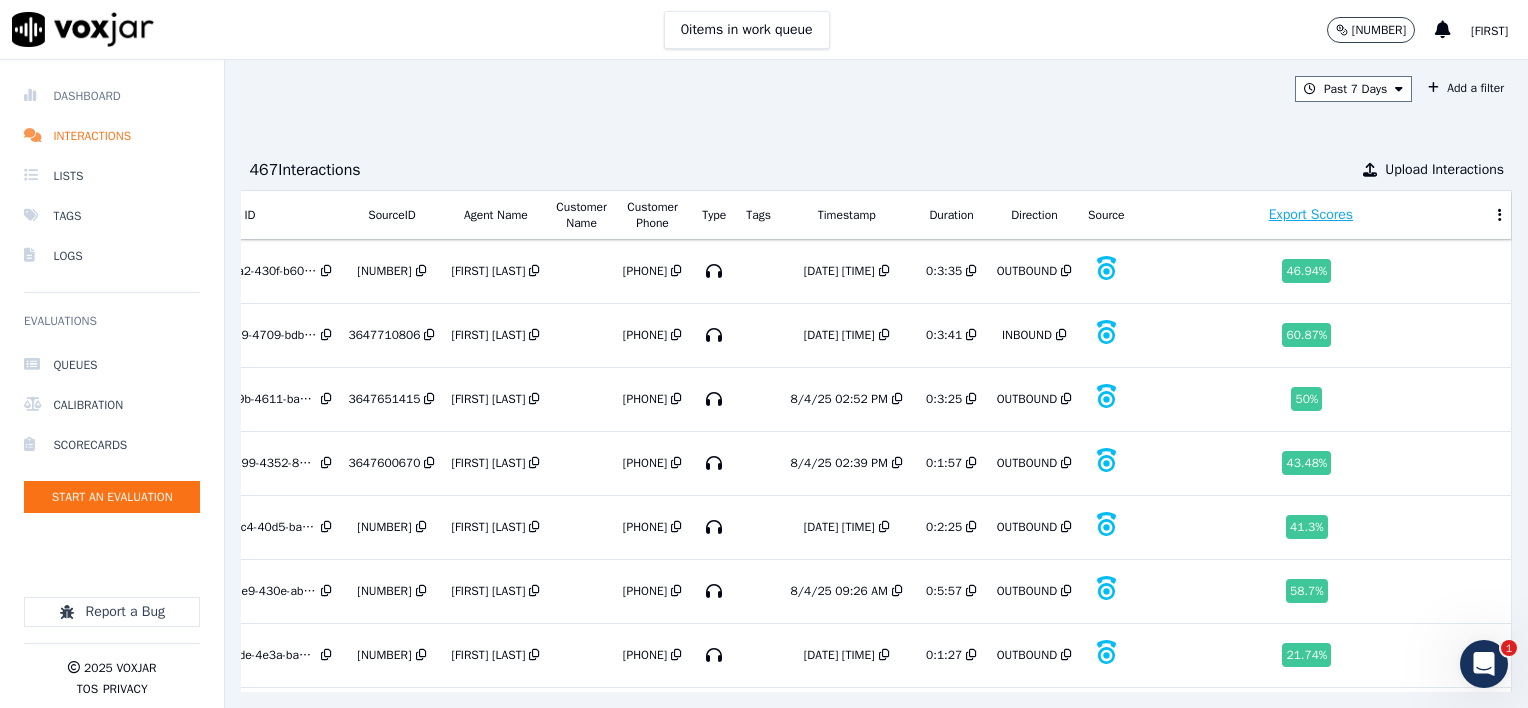 click on "Dashboard" at bounding box center [112, 96] 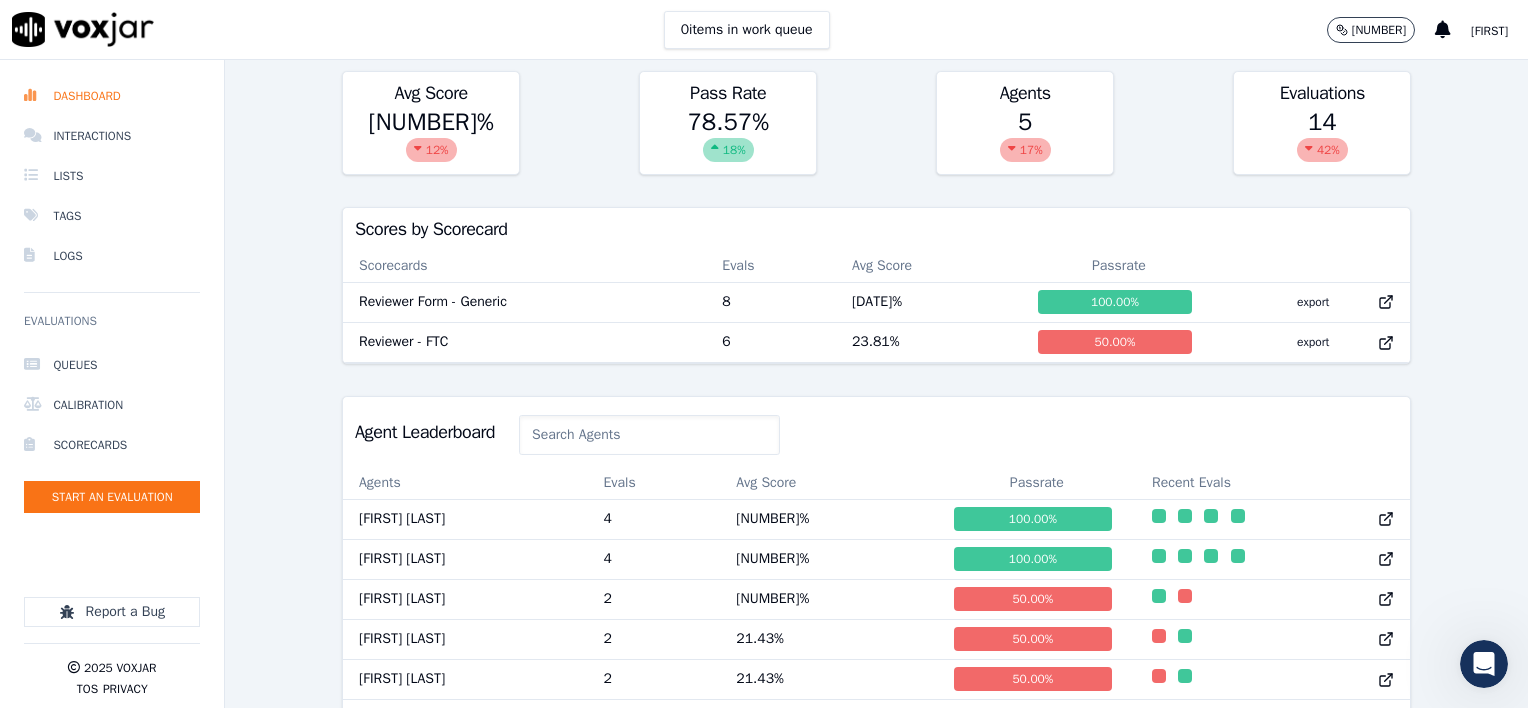 scroll, scrollTop: 620, scrollLeft: 0, axis: vertical 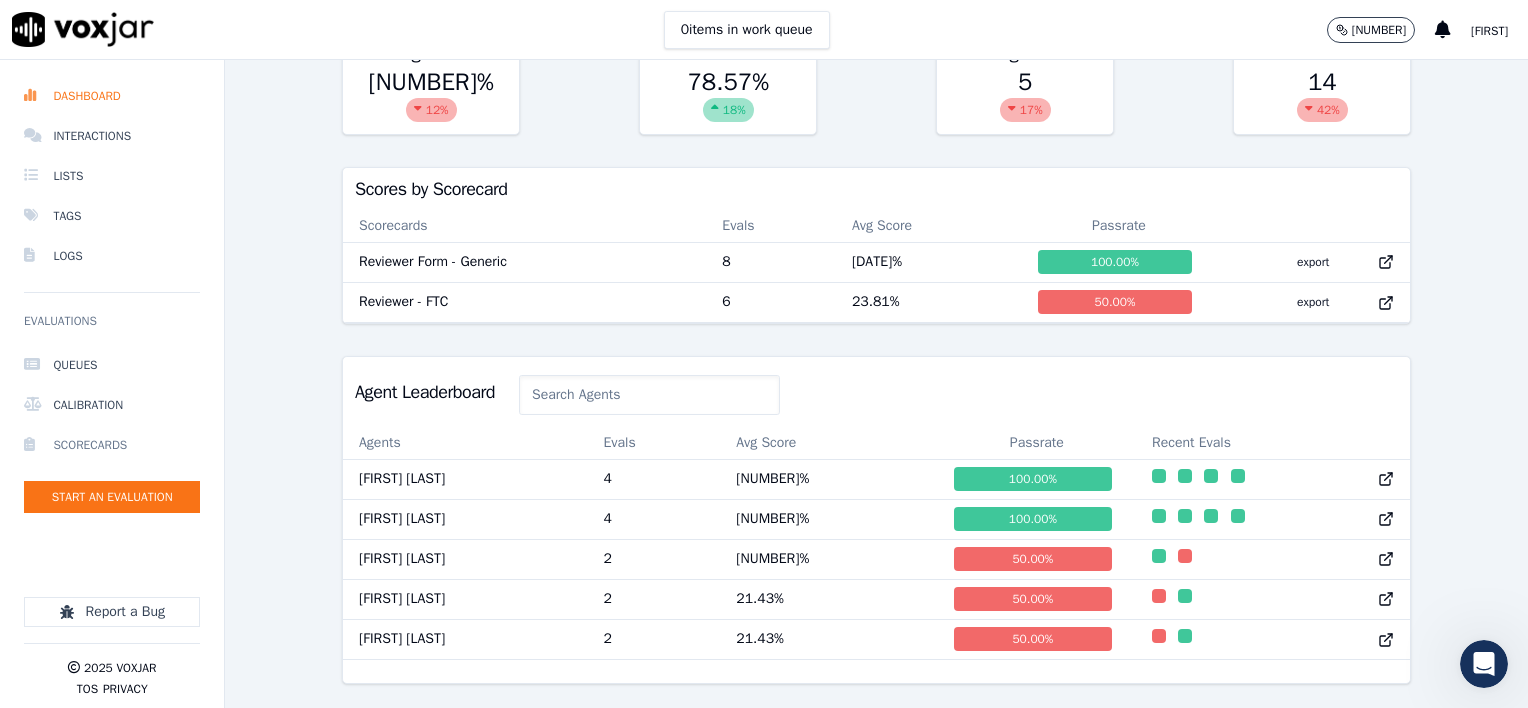 click on "Scorecards" at bounding box center [112, 445] 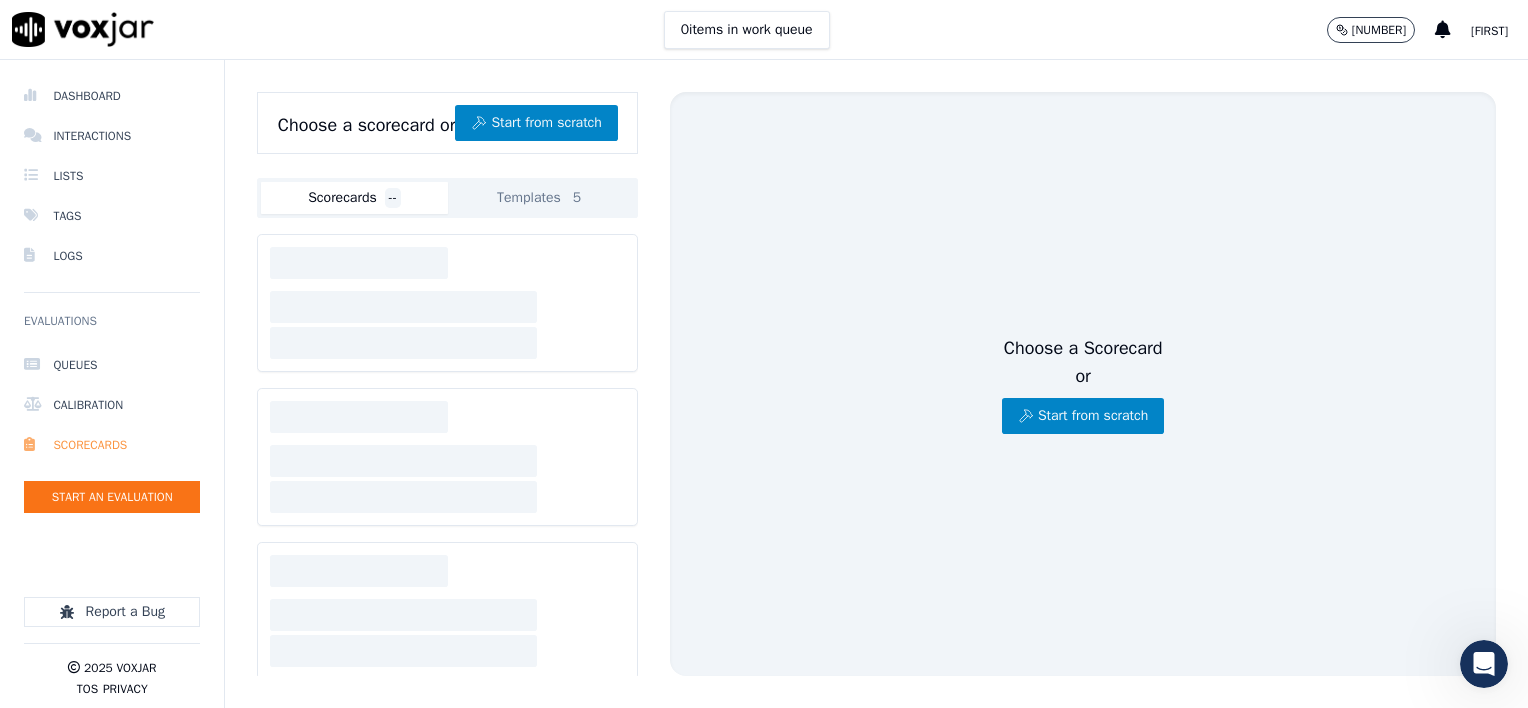 scroll, scrollTop: 0, scrollLeft: 0, axis: both 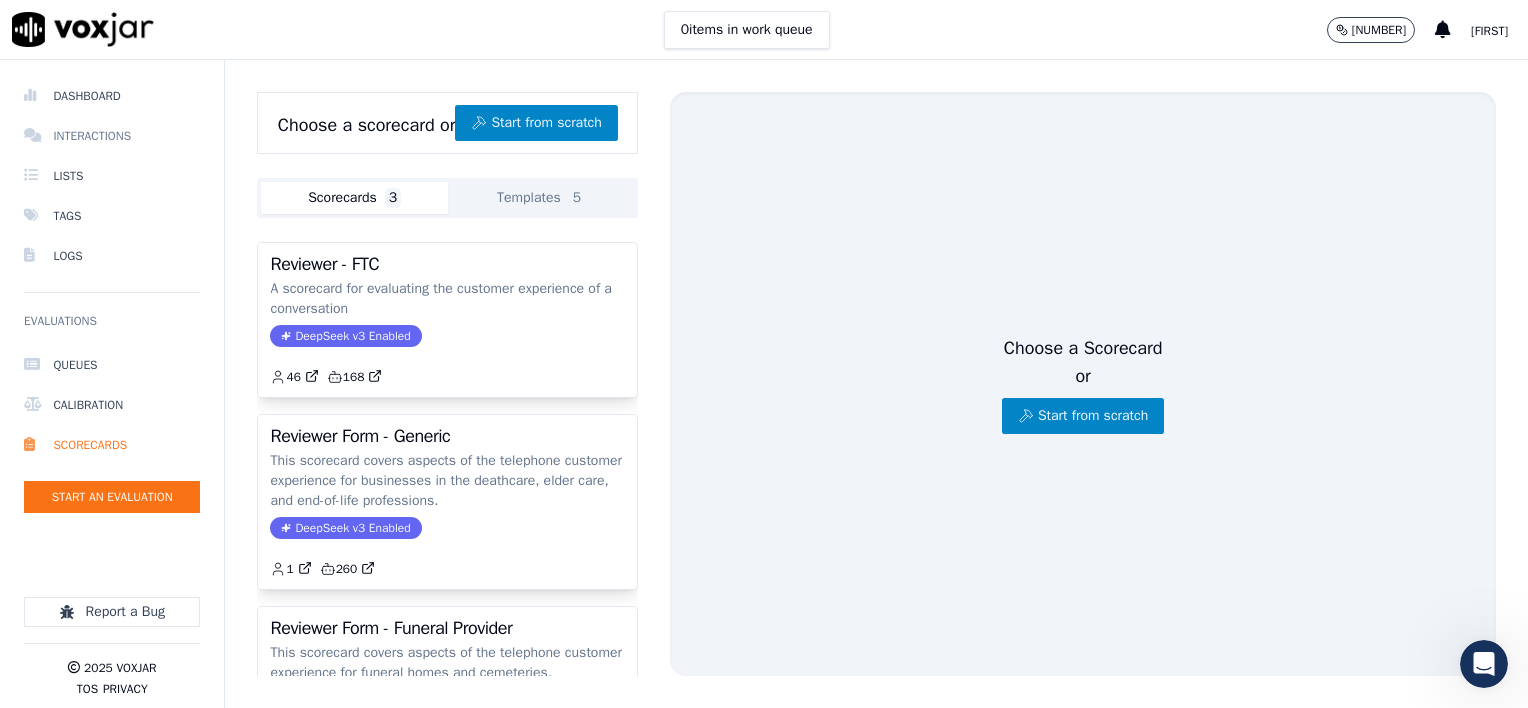 click on "Interactions" at bounding box center [112, 136] 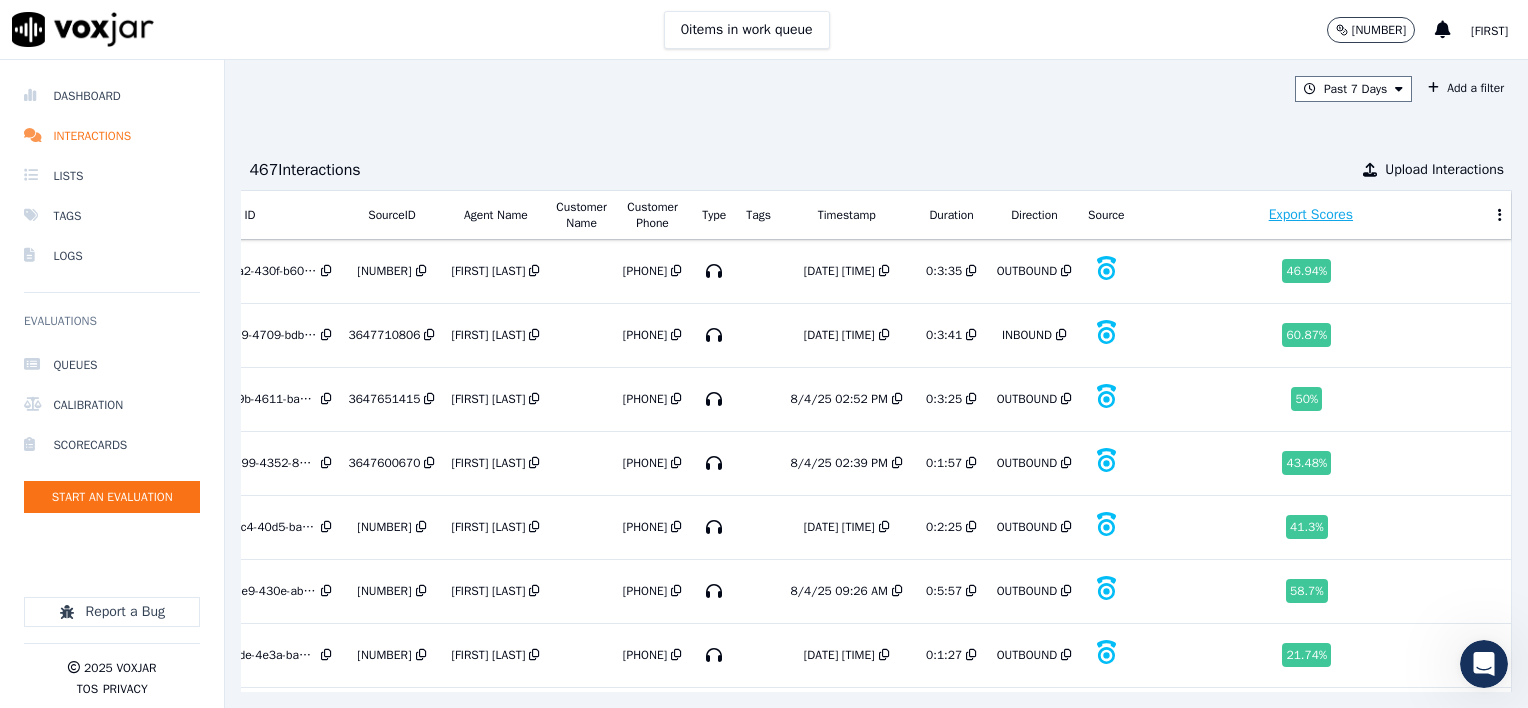 scroll, scrollTop: 0, scrollLeft: 207, axis: horizontal 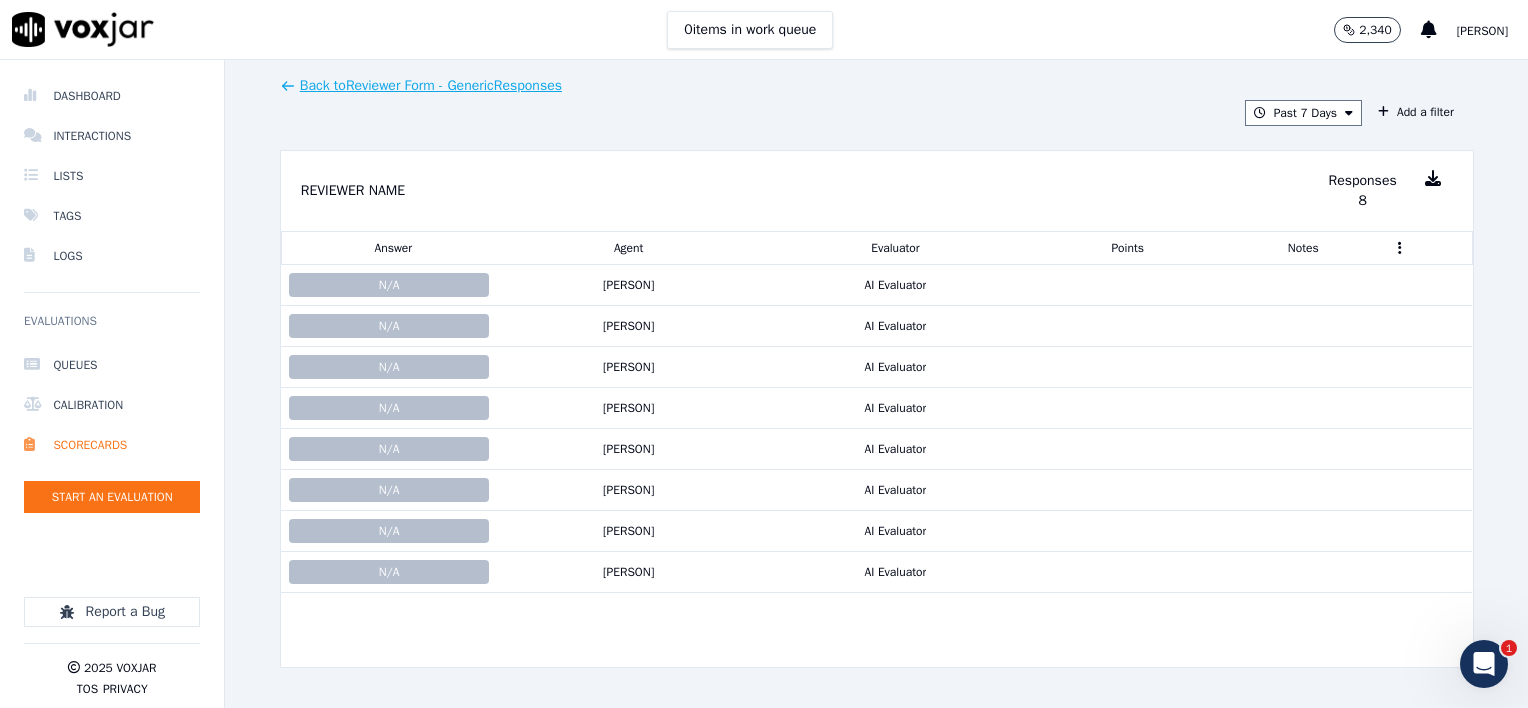 click on "1" at bounding box center [1509, 648] 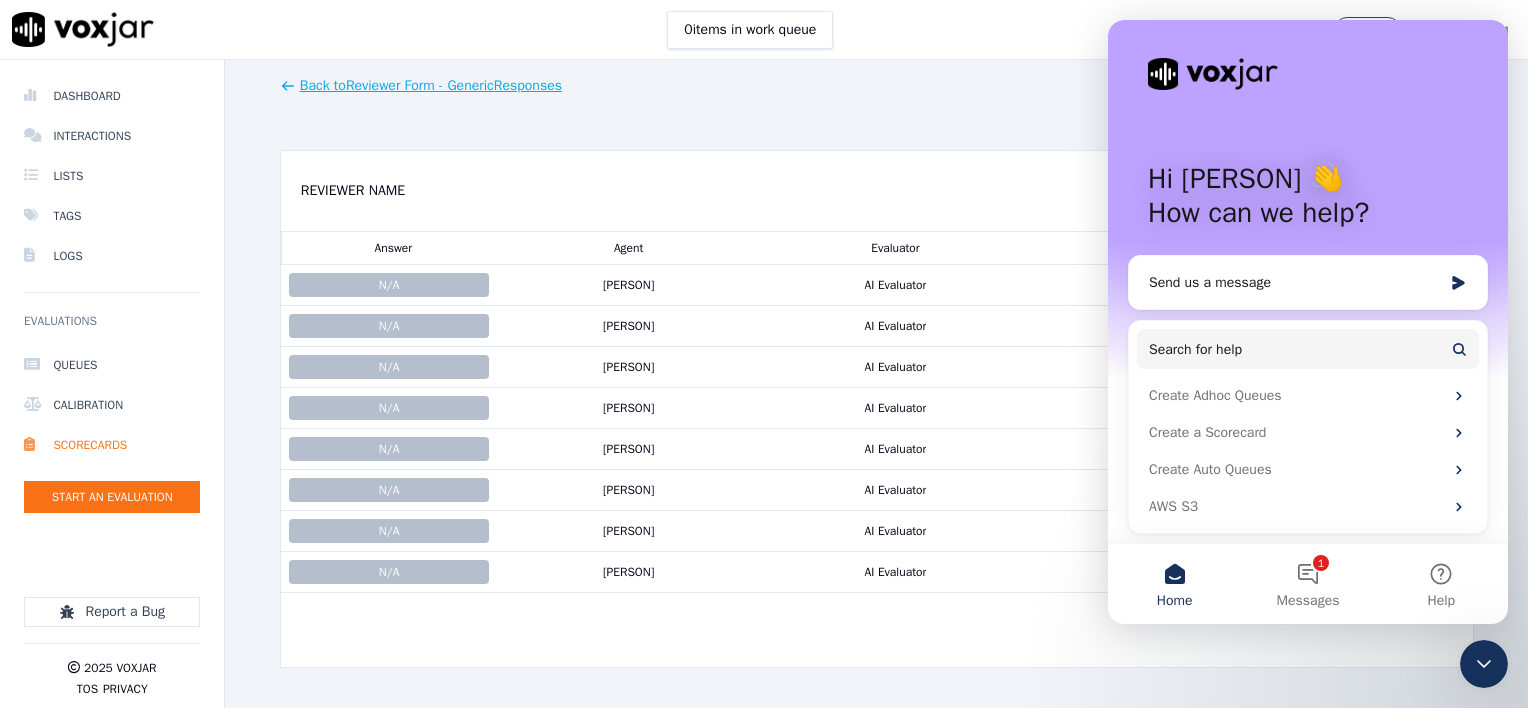 scroll, scrollTop: 0, scrollLeft: 0, axis: both 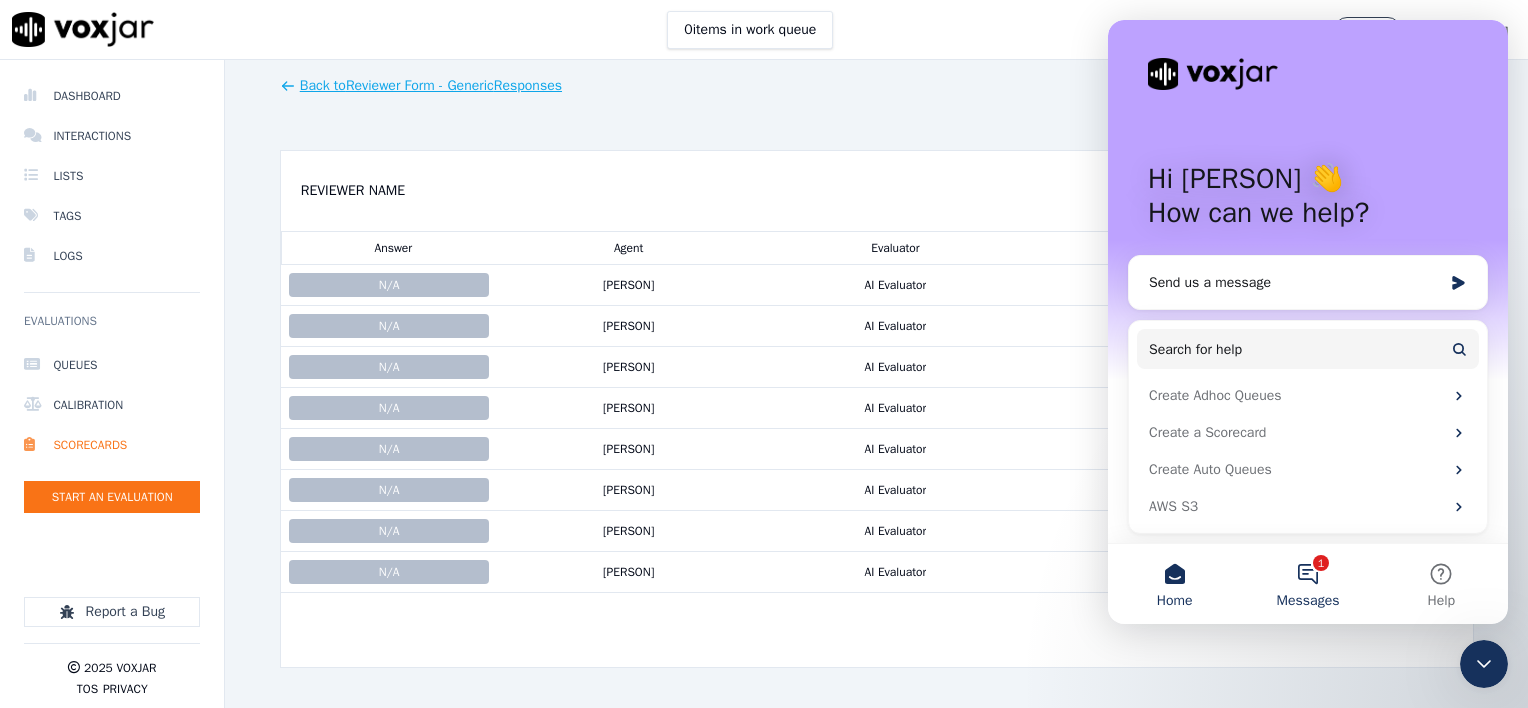 click on "1 Messages" at bounding box center (1307, 584) 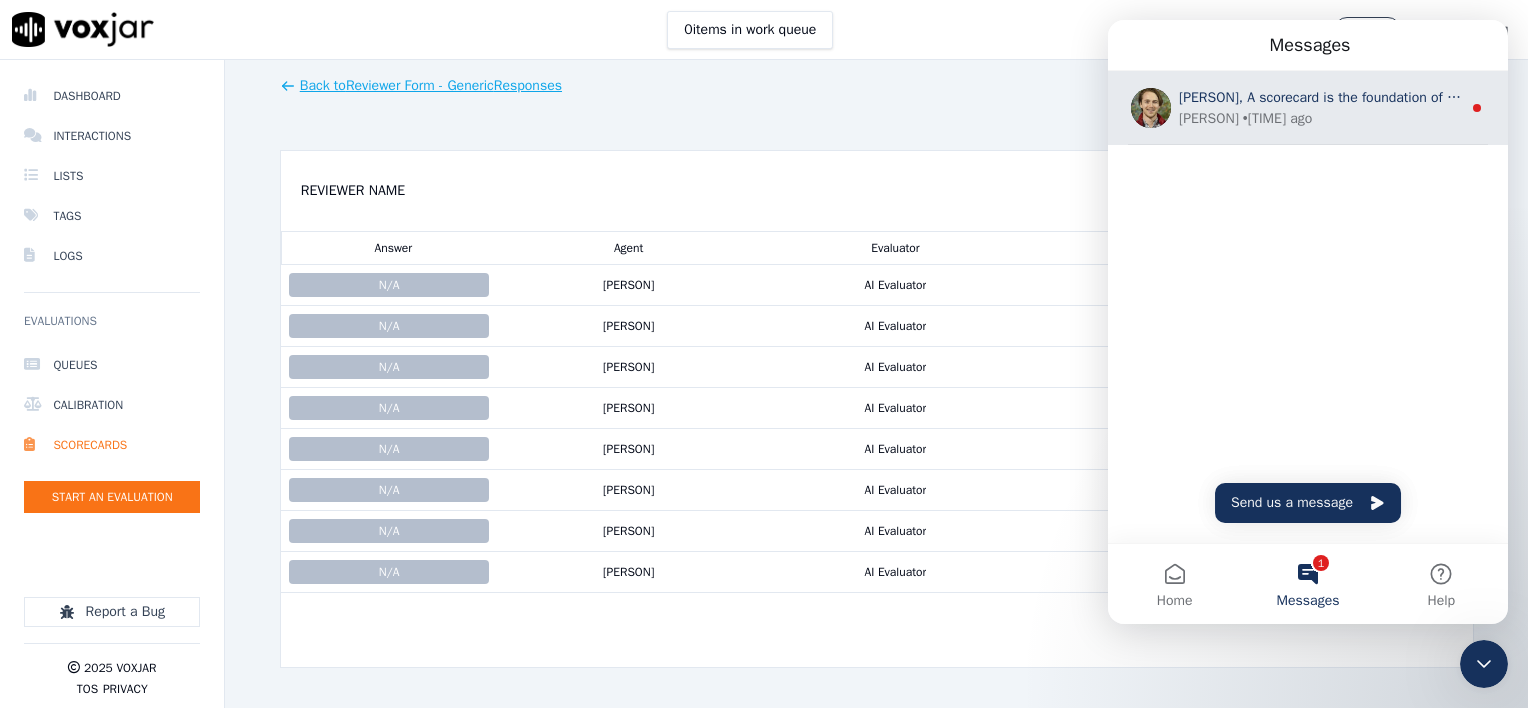 click on "Wendy, A scorecard is the foundation of fully automated call evaluations.    Check out this guide to learn how to build AI friendly Scorecards." at bounding box center (1611, 97) 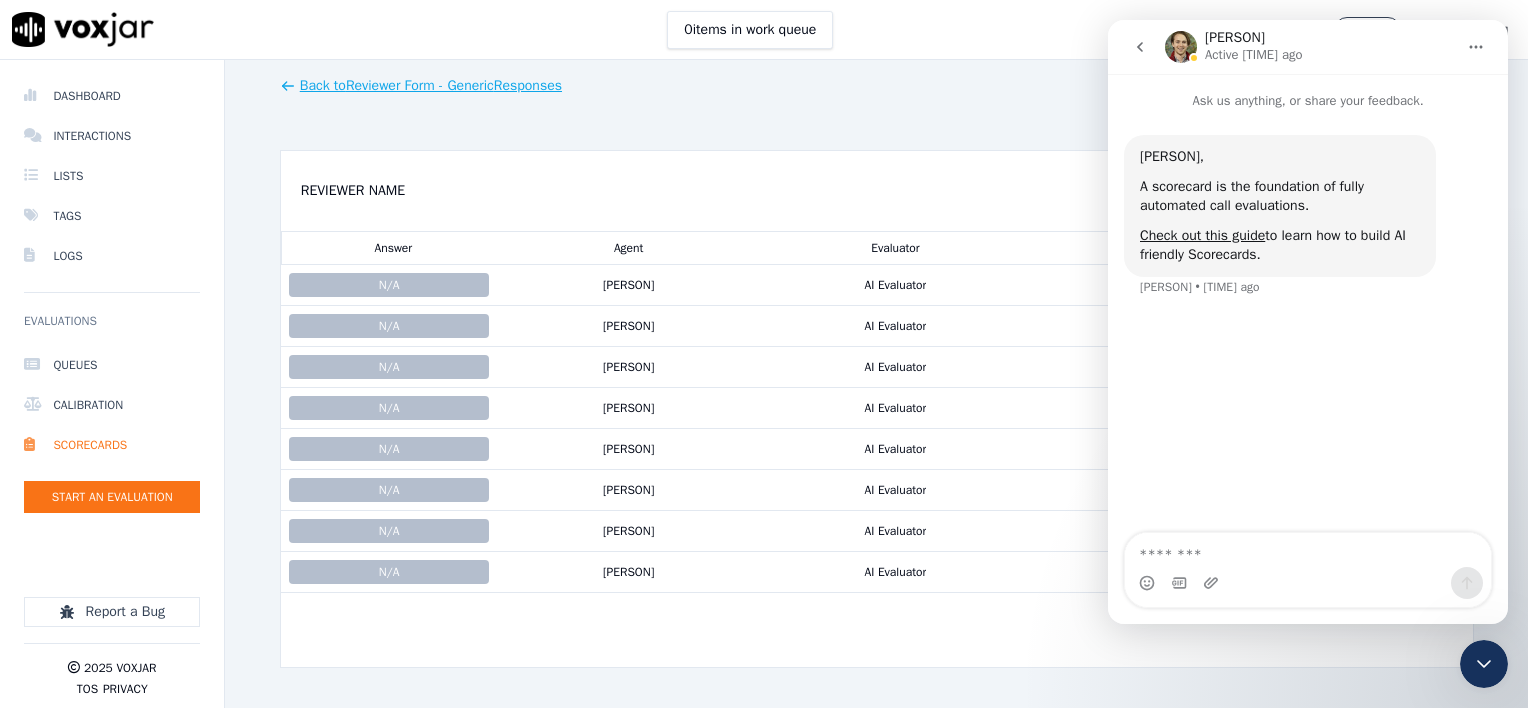 click 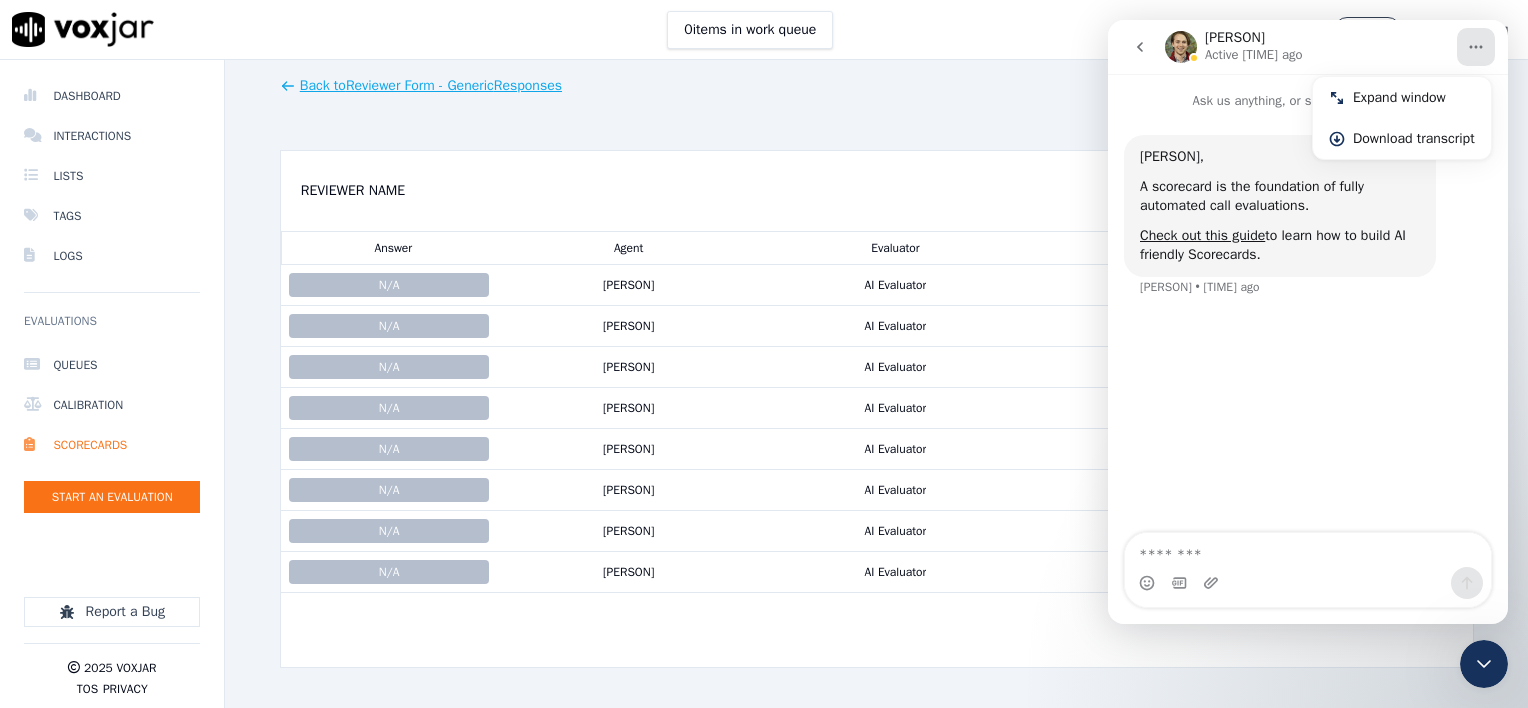 click 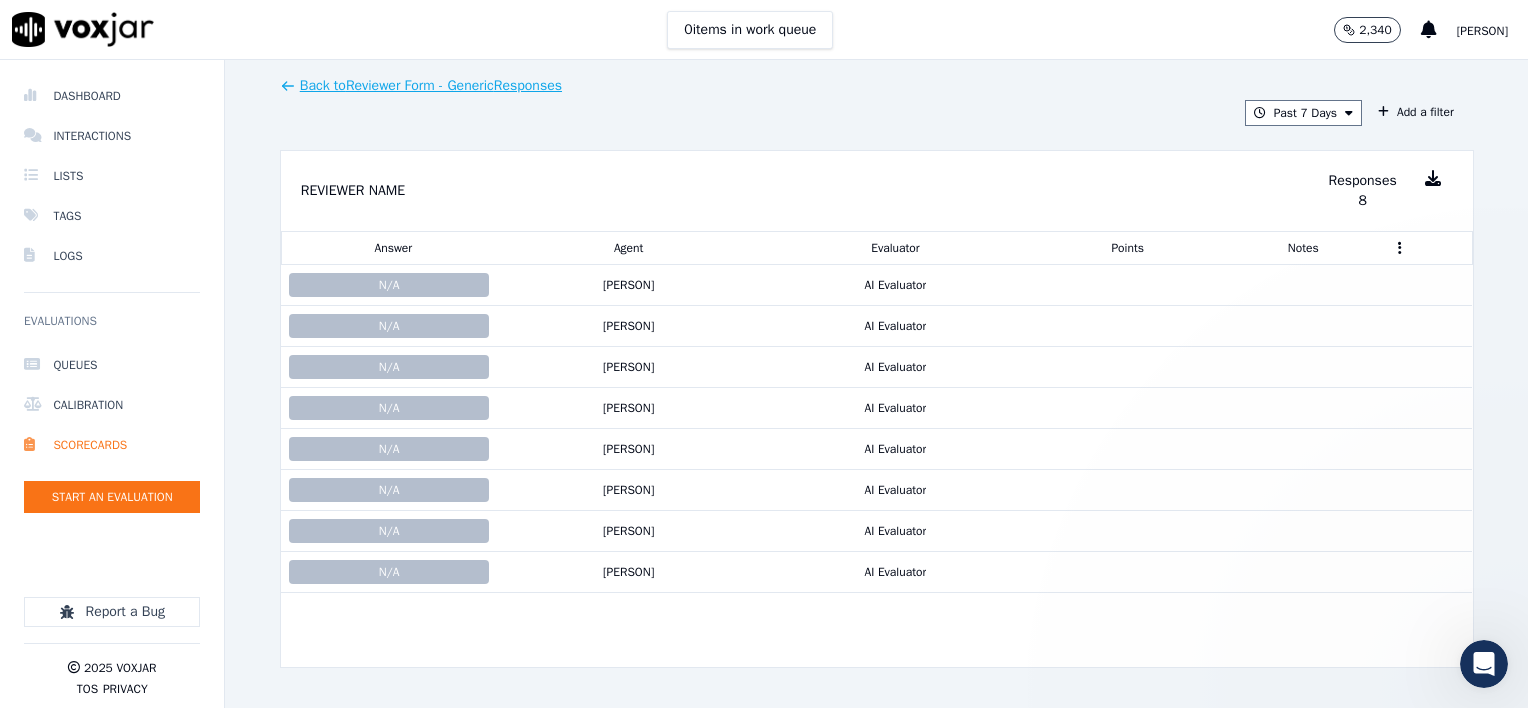 scroll, scrollTop: 0, scrollLeft: 0, axis: both 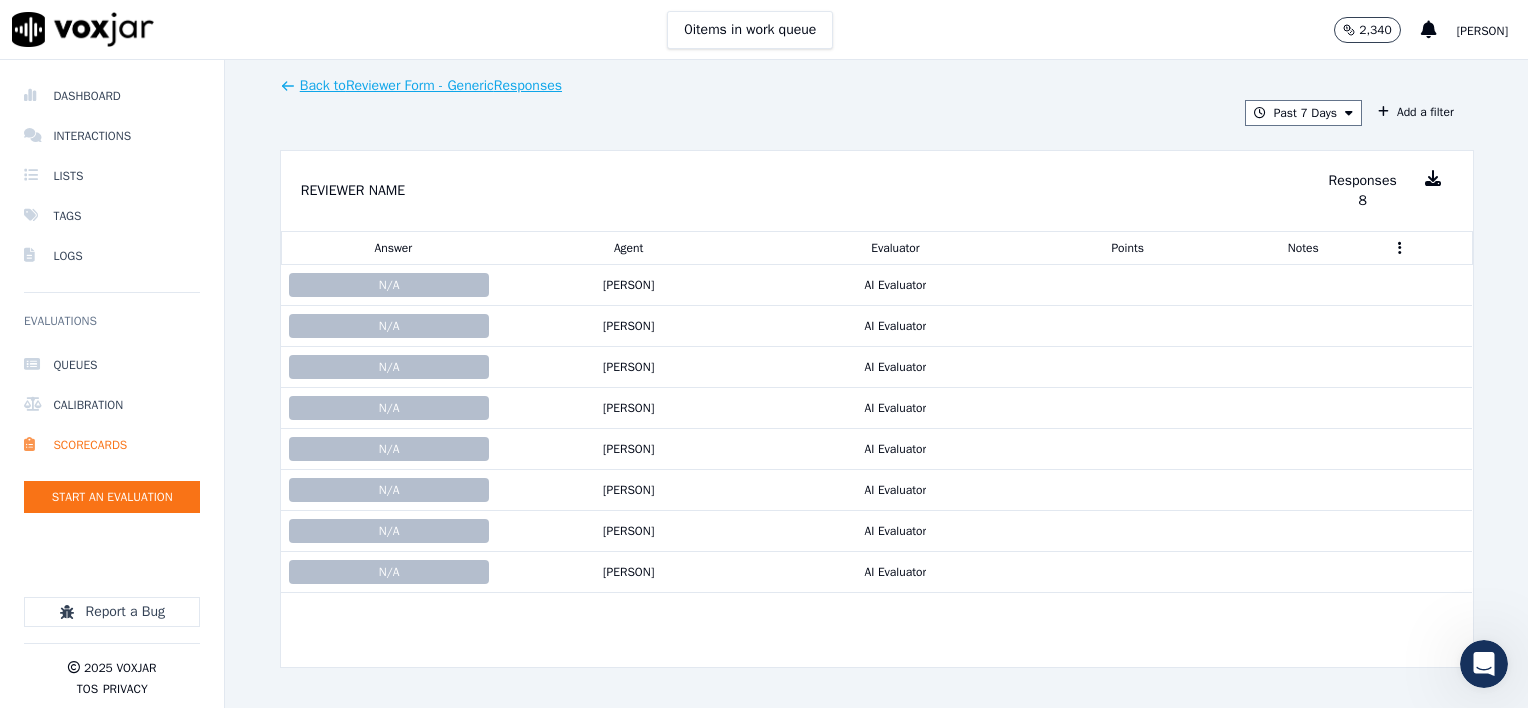 click on "Back to  Reviewer Form - Generic  Responses" at bounding box center (421, 86) 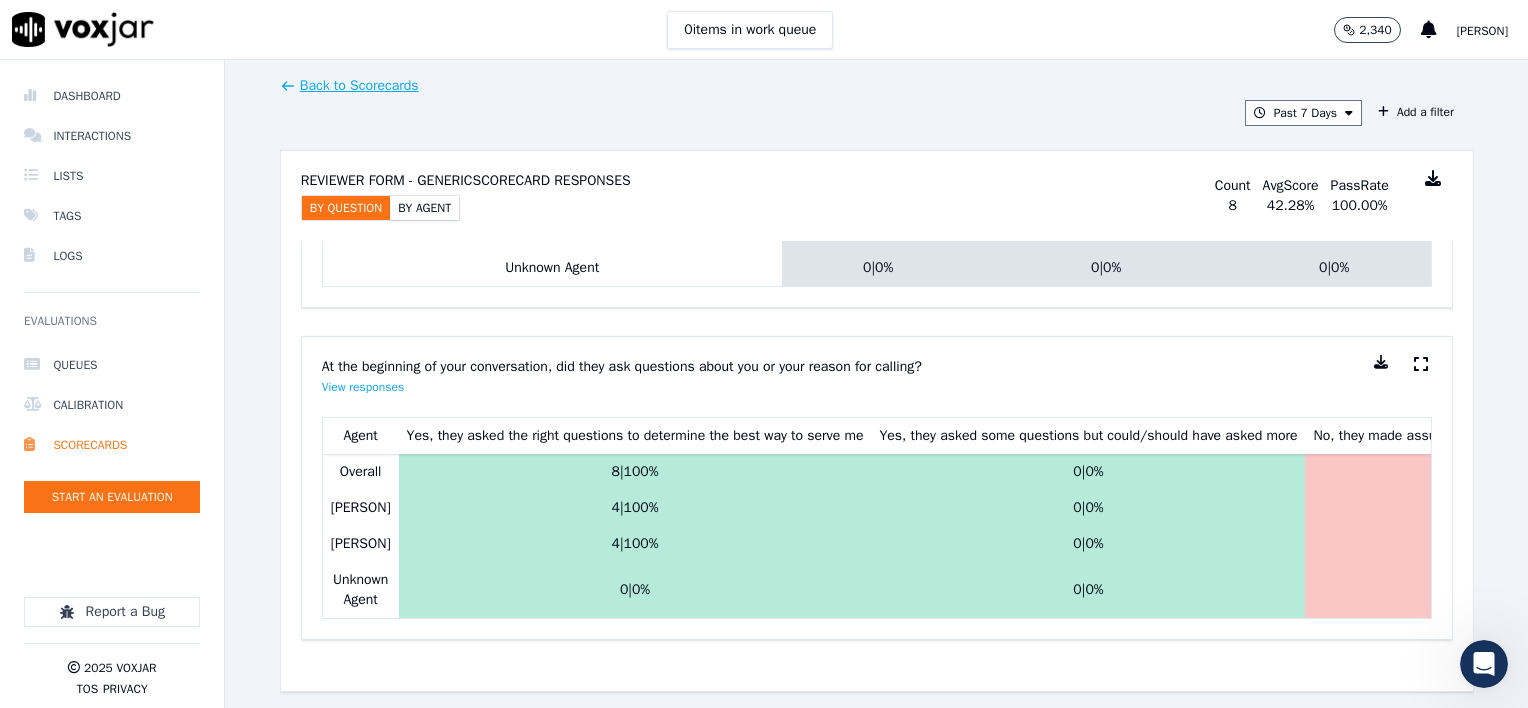 scroll, scrollTop: 600, scrollLeft: 0, axis: vertical 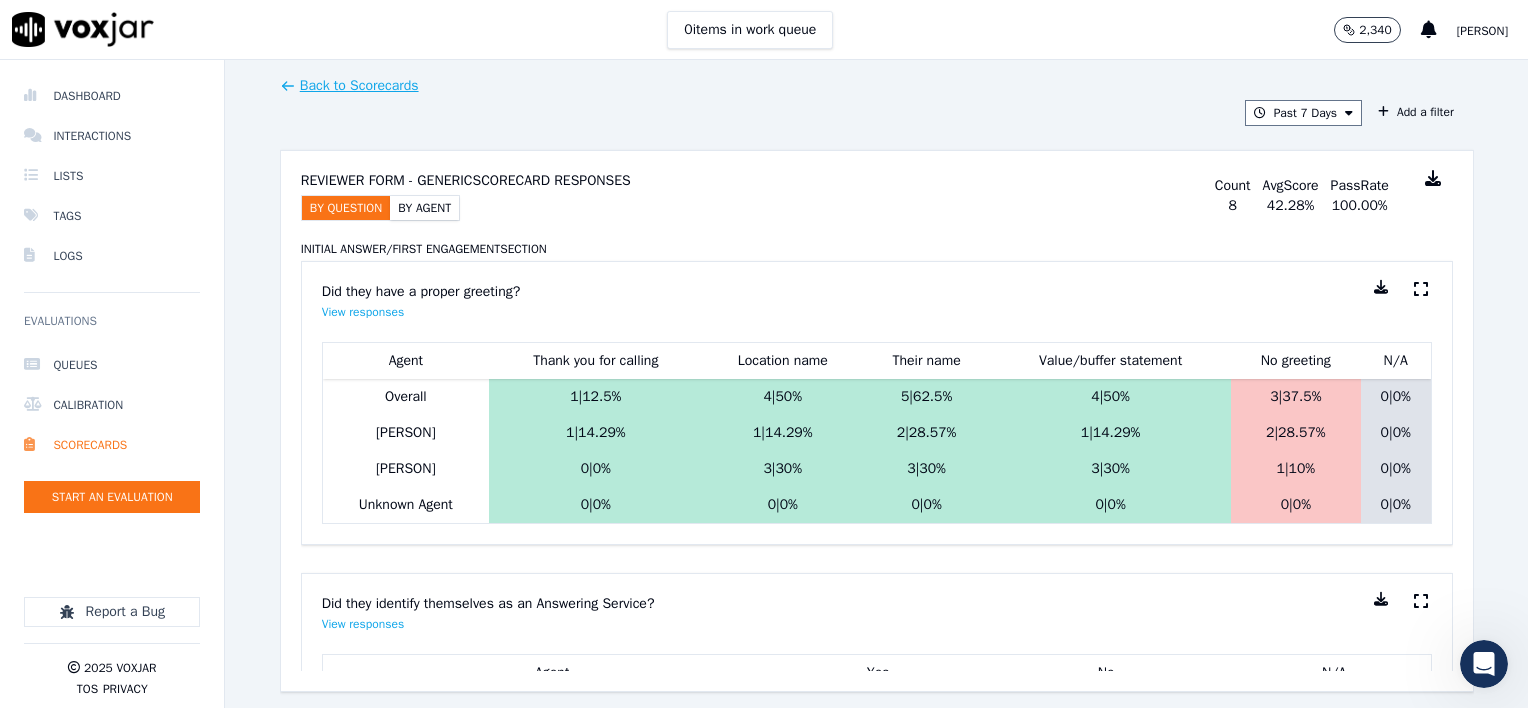click on "By Agent" at bounding box center (424, 208) 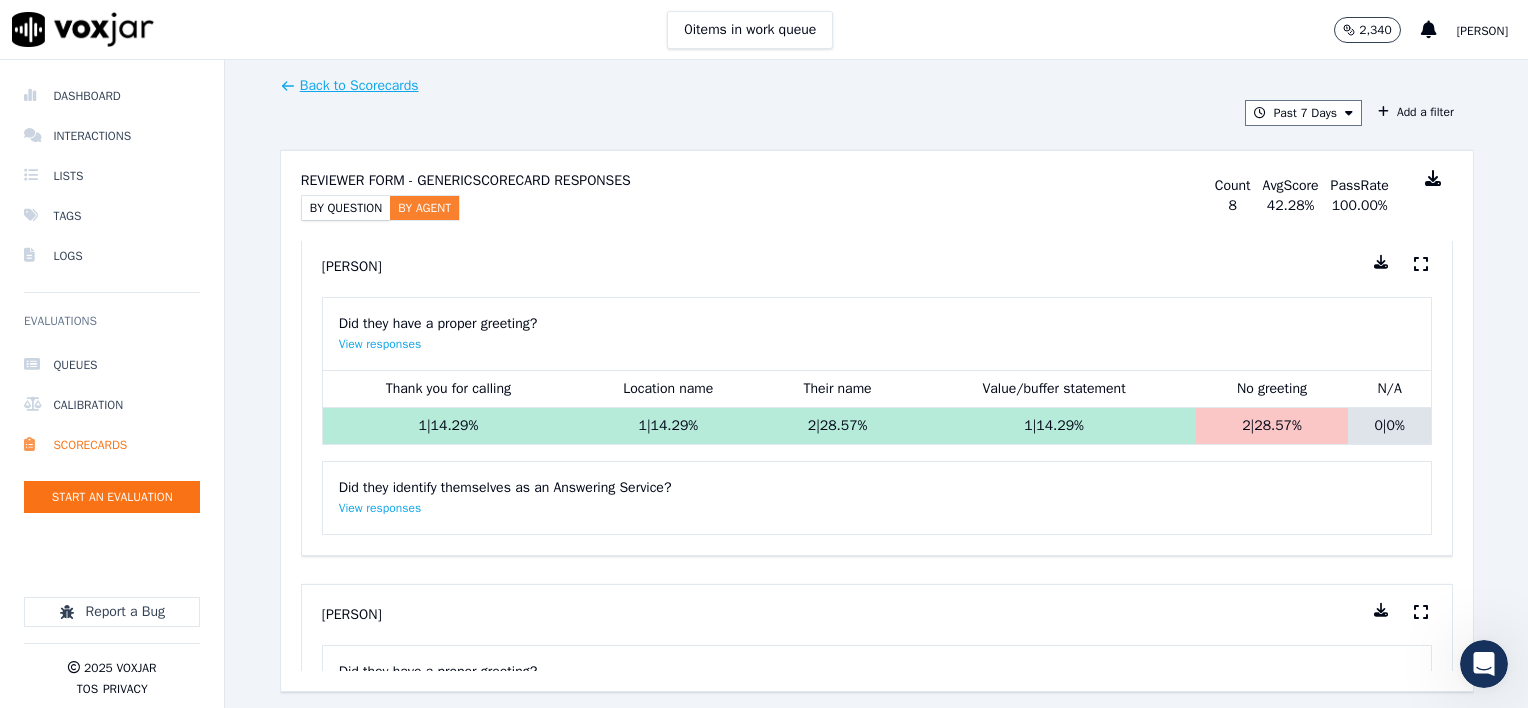 scroll, scrollTop: 0, scrollLeft: 0, axis: both 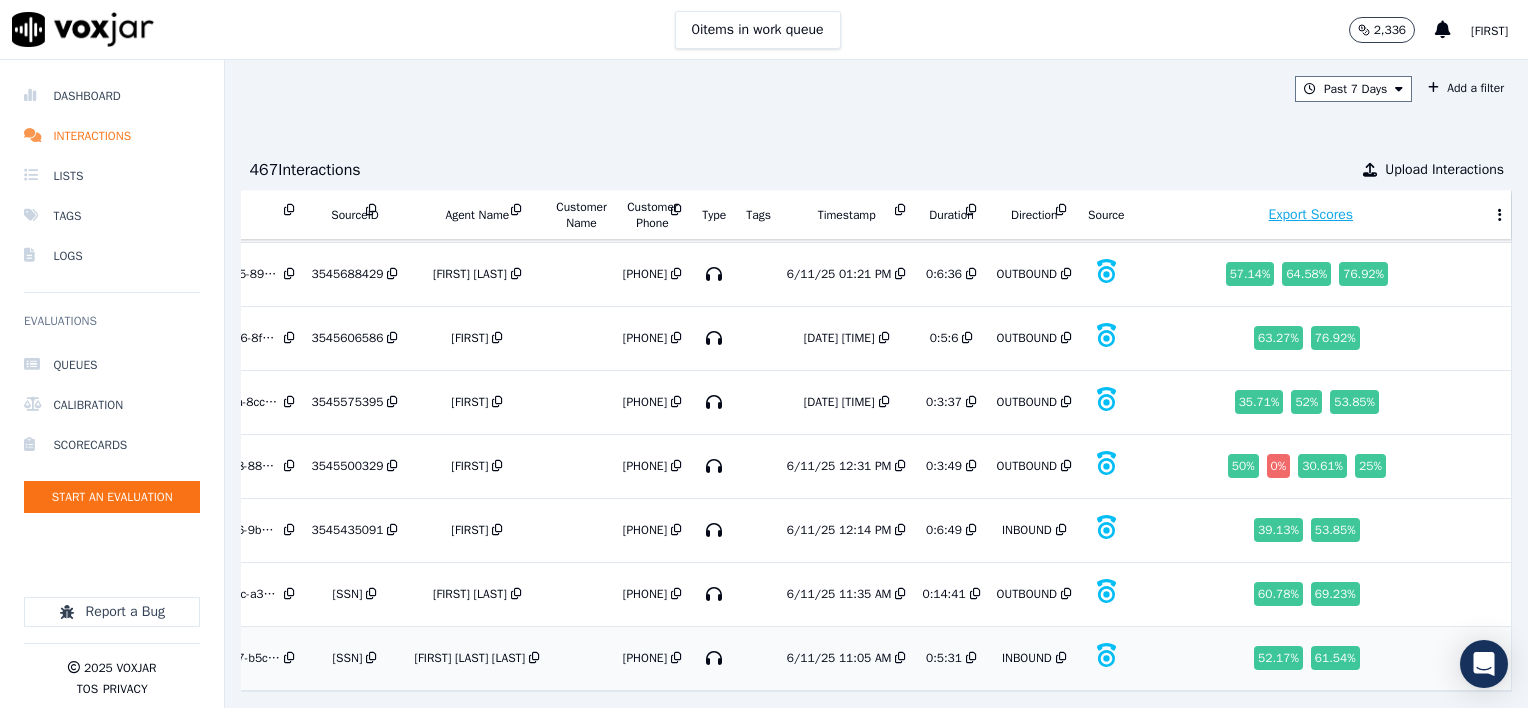 click on "[SSN]" at bounding box center (347, 658) 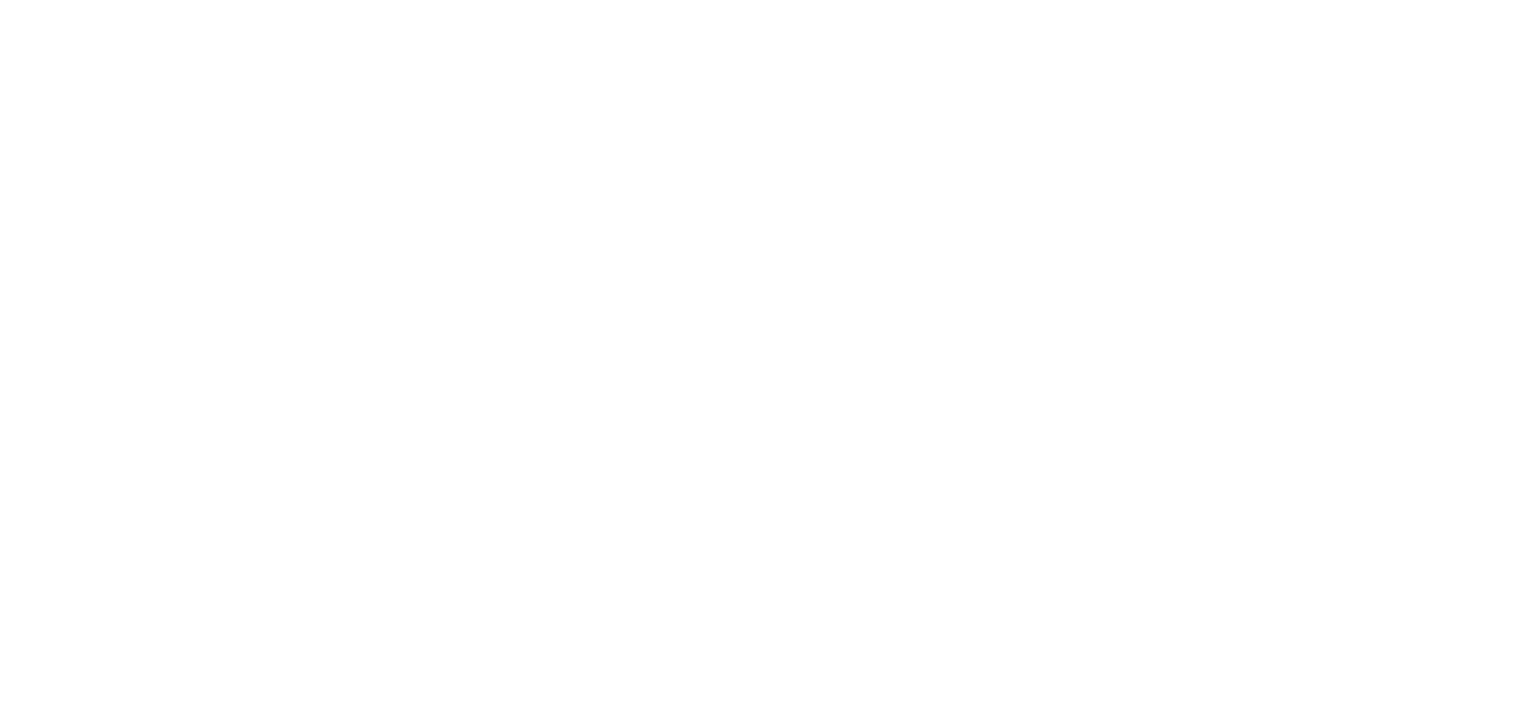scroll, scrollTop: 0, scrollLeft: 0, axis: both 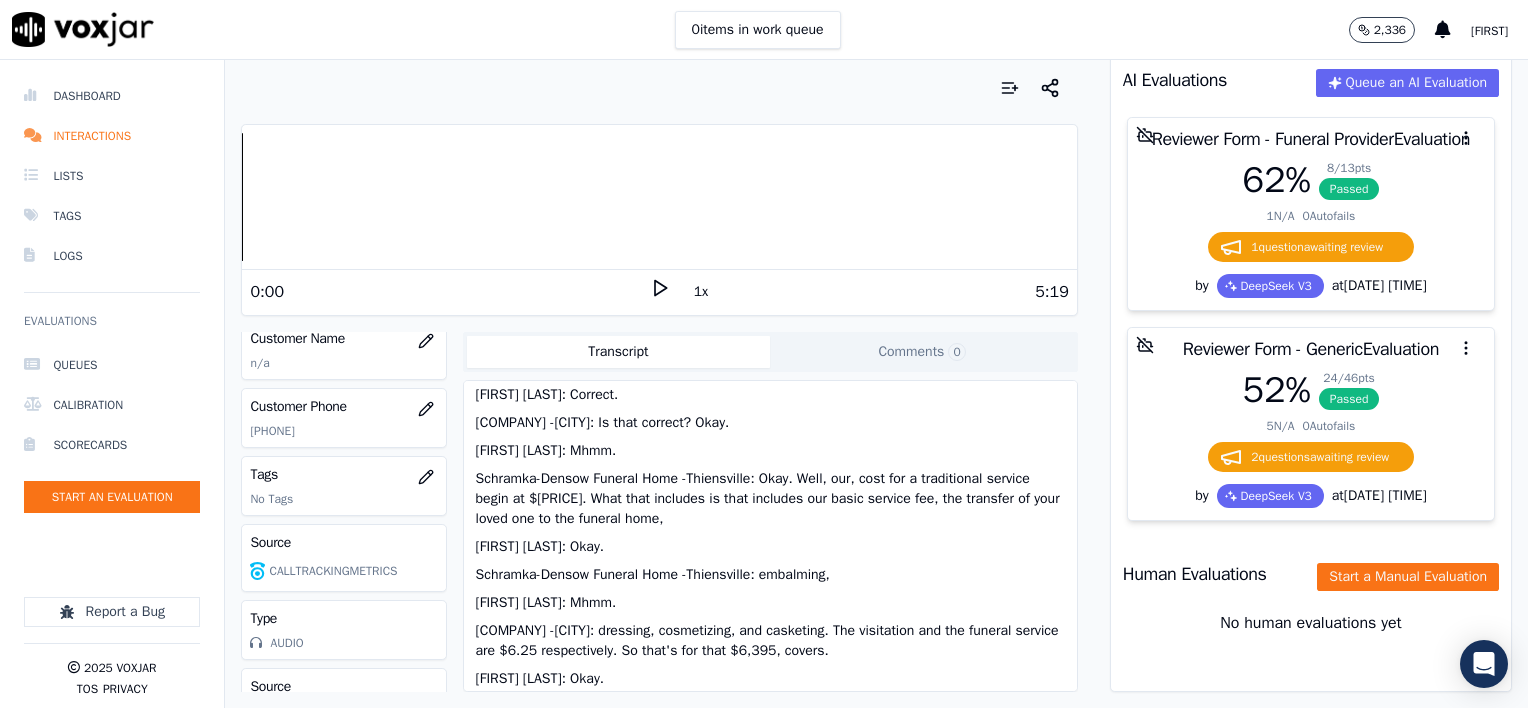 click on "0:00     1x   5:19   Voxjar ID   2d1362ae-b6fb-48b7-b5cd-1eb36f596281   Source ID   3545143272   Timestamp
[DATE] [TIME]     Agent
[FIRST] [LAST]     Customer Name     n/a     Customer Phone     [PHONE]     Tags
No Tags     Source     CALLTRACKINGMETRICS   Type     AUDIO   Source   Direct Would you hire this company   Yes - I would feel confident choosing this company. Were they clear concise   Yes - I understood and appreciated all information provided. Expectations   The interaction met my expectations. Is this a complete call   Complete - I got the info I was looking for. Etiquette adjectives   Empathetic;Kind;Confident Would you hire this person   Yes - This person did a great job on the phone. DialStatus   answered ReceivingNumber   [PHONE] Sincerity concern   Yes - I believe the professional genuinely cared for my situation. Ease of reaching right person   Satisfactory. Enough information   CallStatus   answered Did they seem prepared   TrackingNumber" at bounding box center (659, 384) 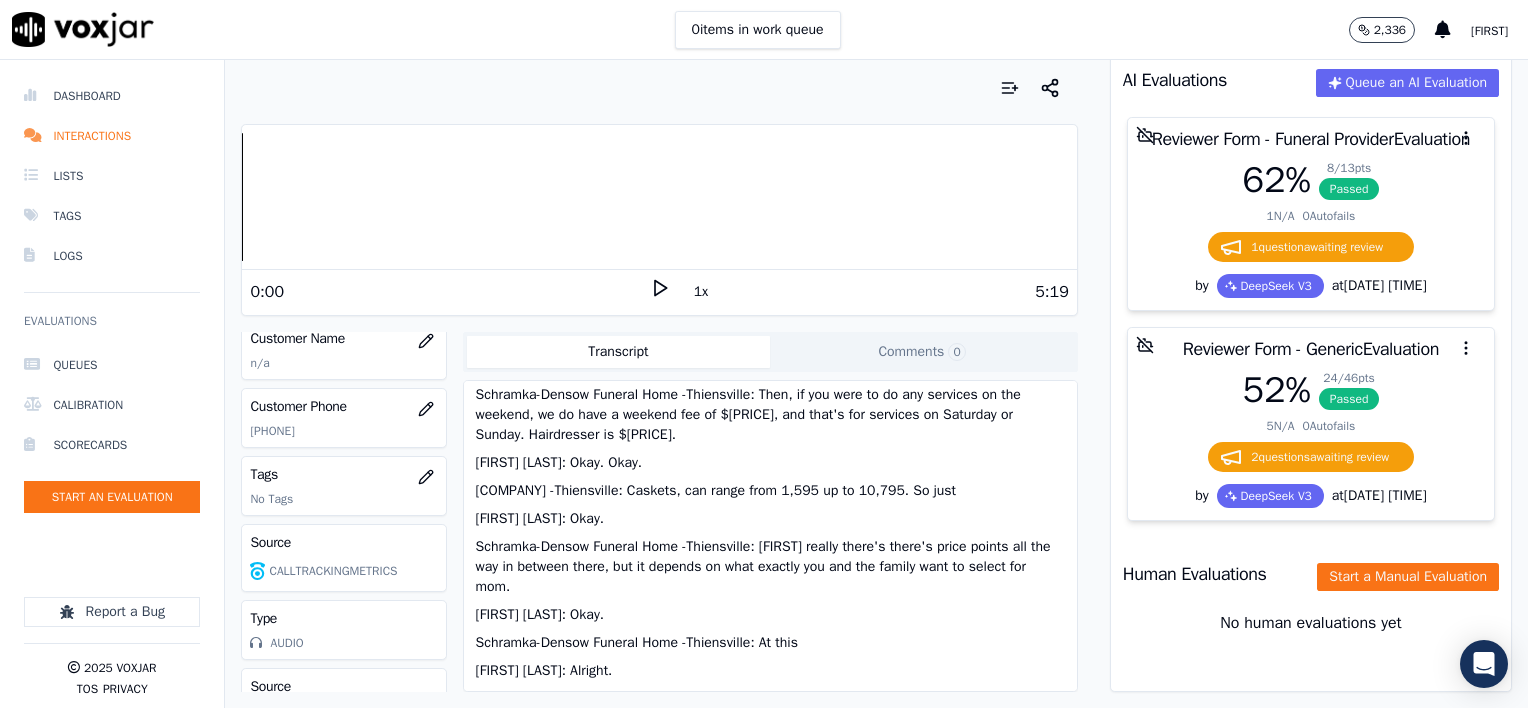 scroll, scrollTop: 900, scrollLeft: 0, axis: vertical 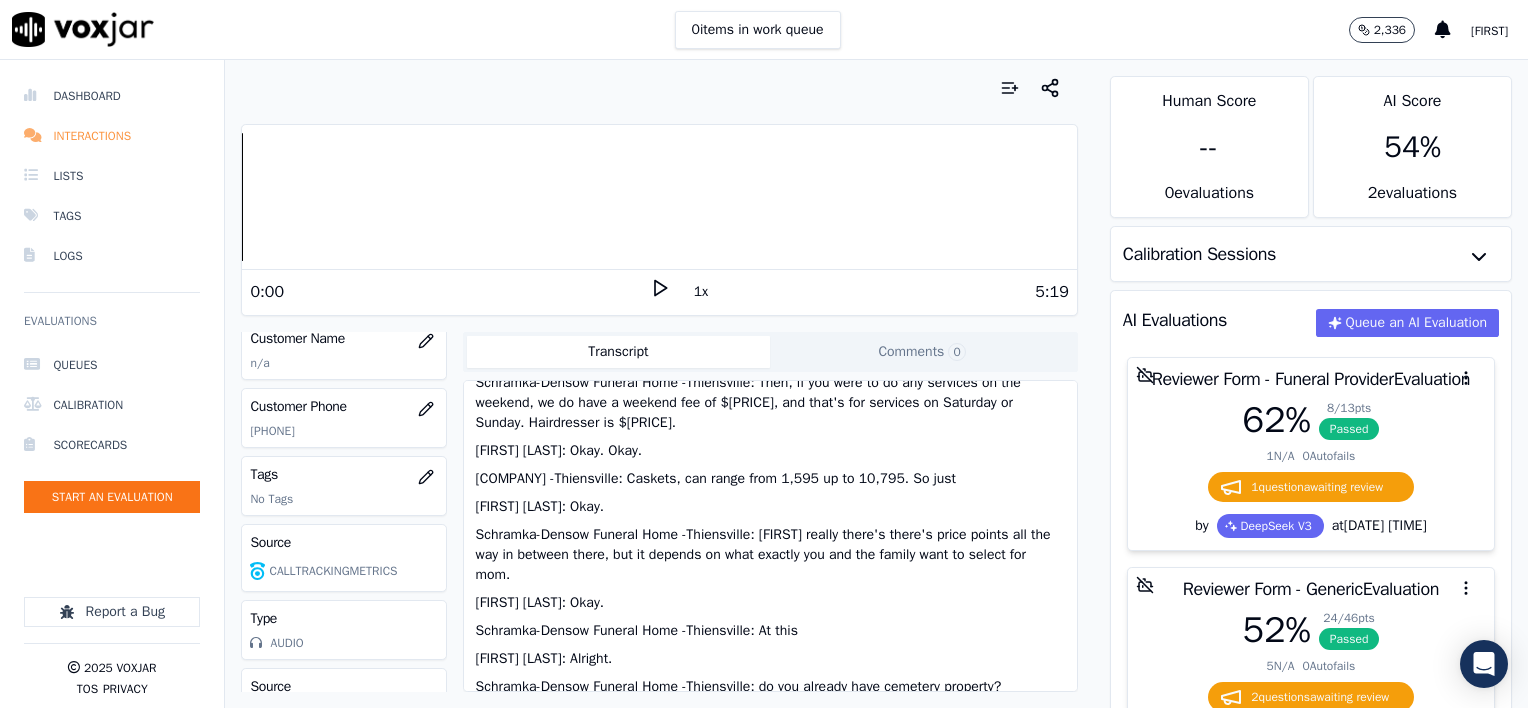 click at bounding box center [34, 136] 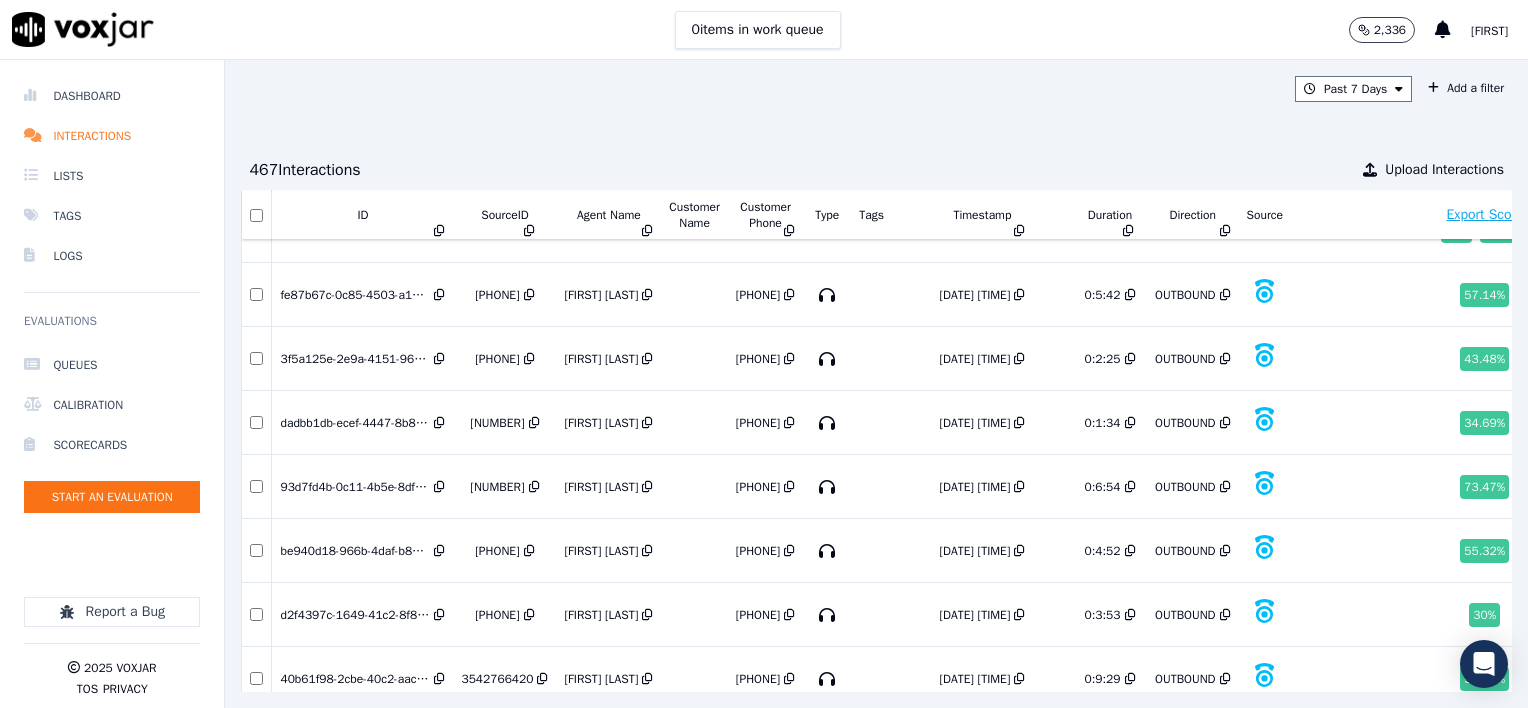 scroll, scrollTop: 2112, scrollLeft: 0, axis: vertical 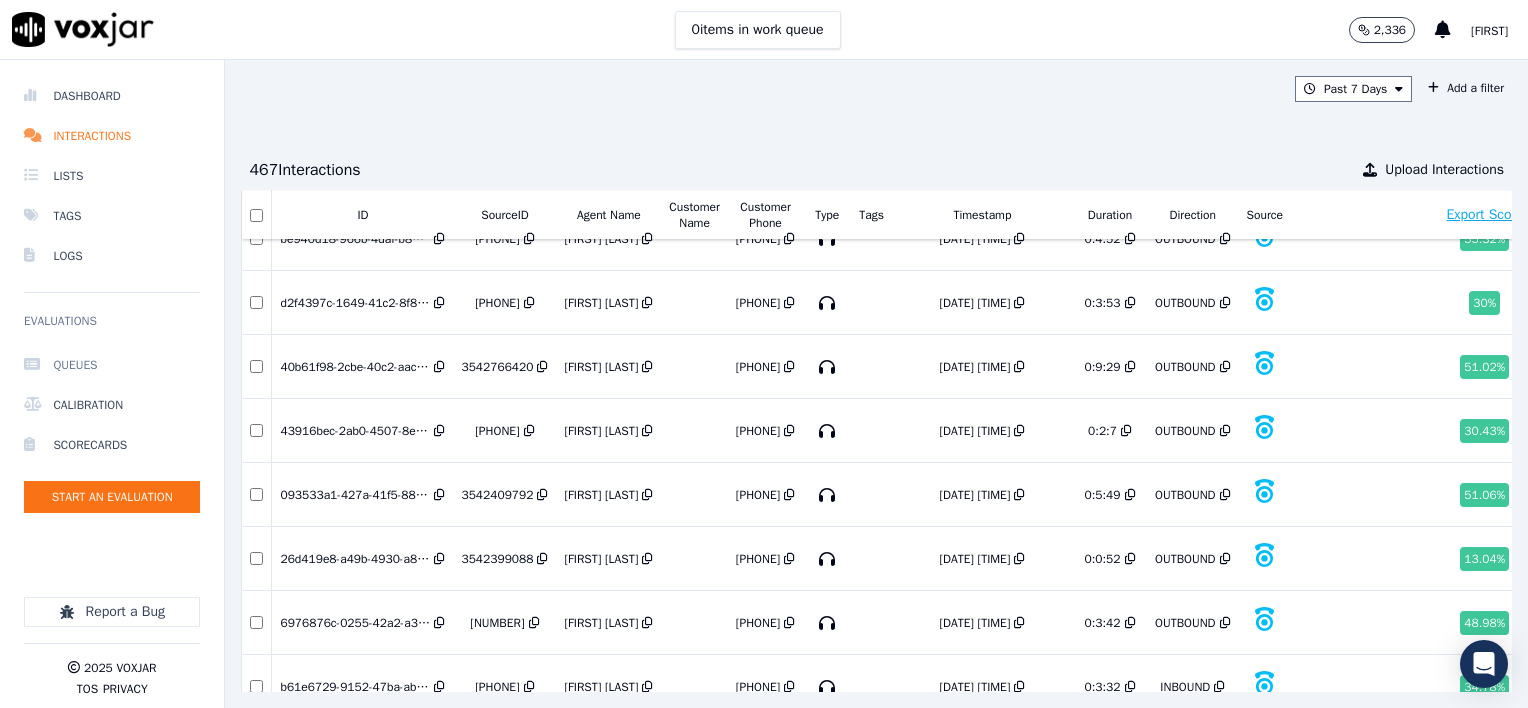 click on "Queues" at bounding box center [112, 365] 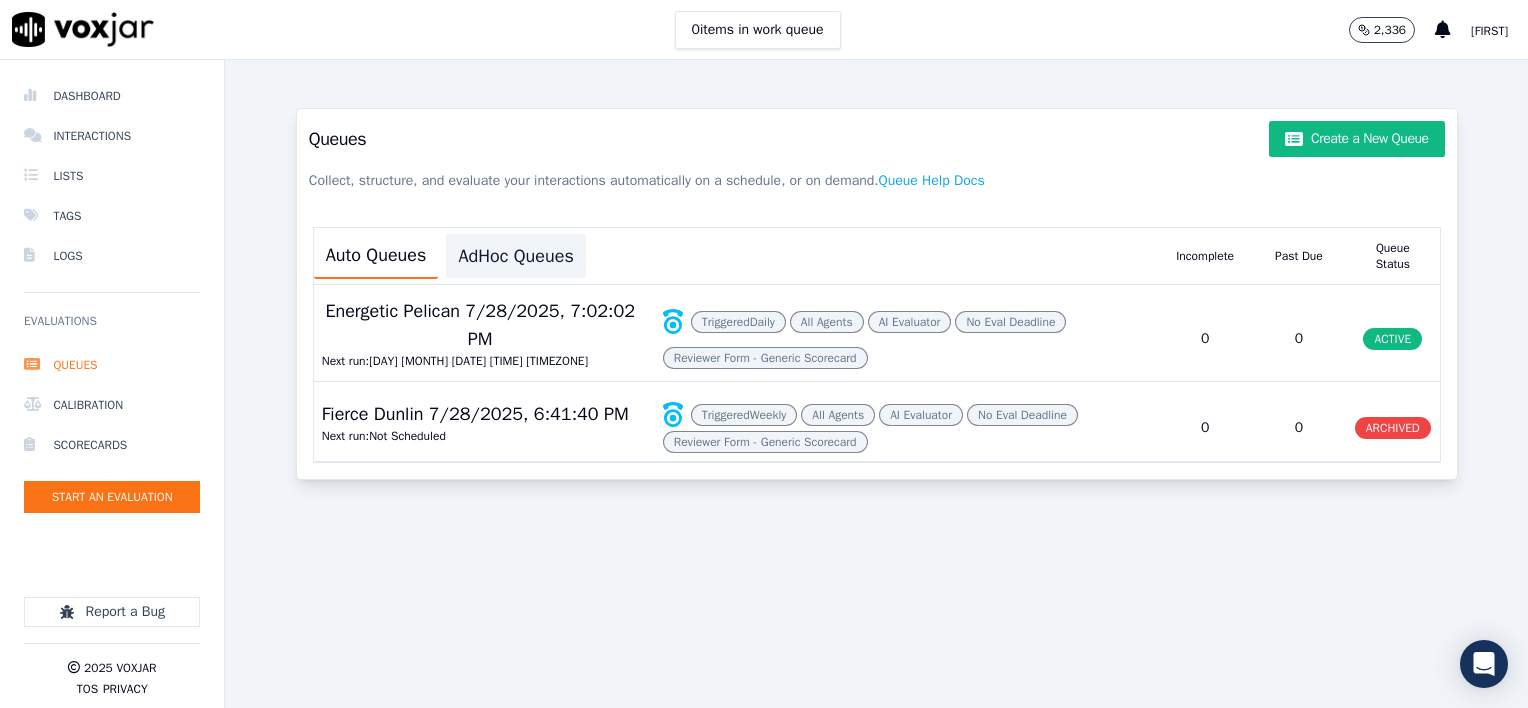 click on "AdHoc Queues" 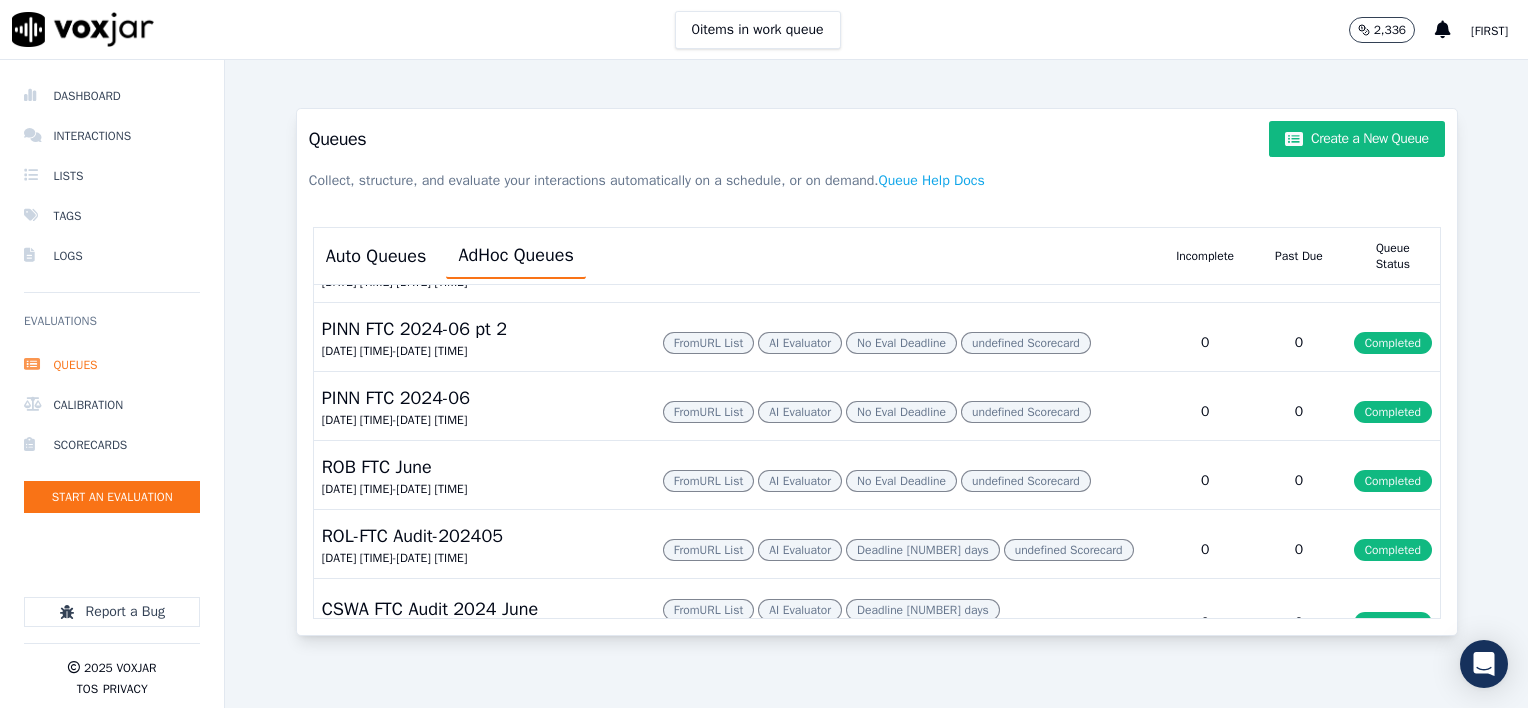 scroll, scrollTop: 0, scrollLeft: 0, axis: both 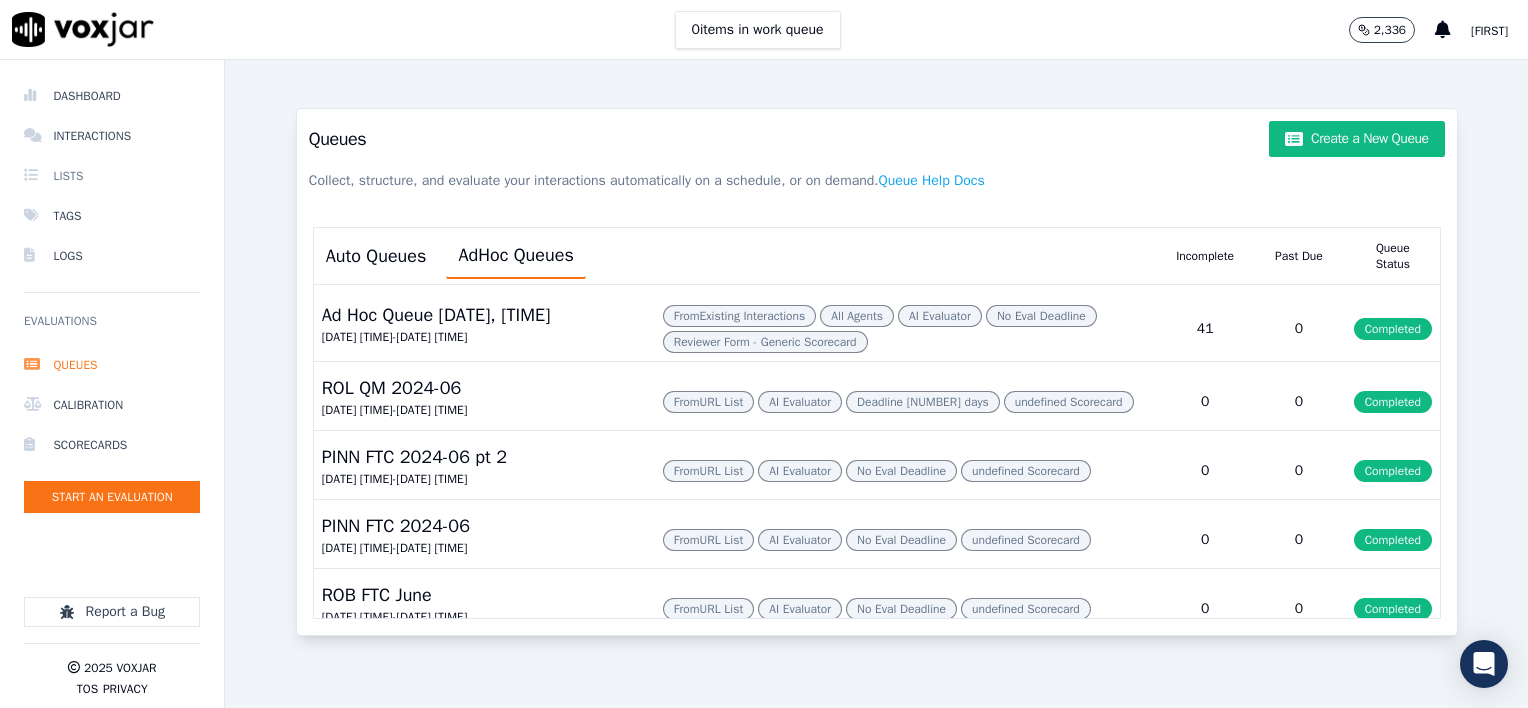 click on "Lists" at bounding box center [112, 176] 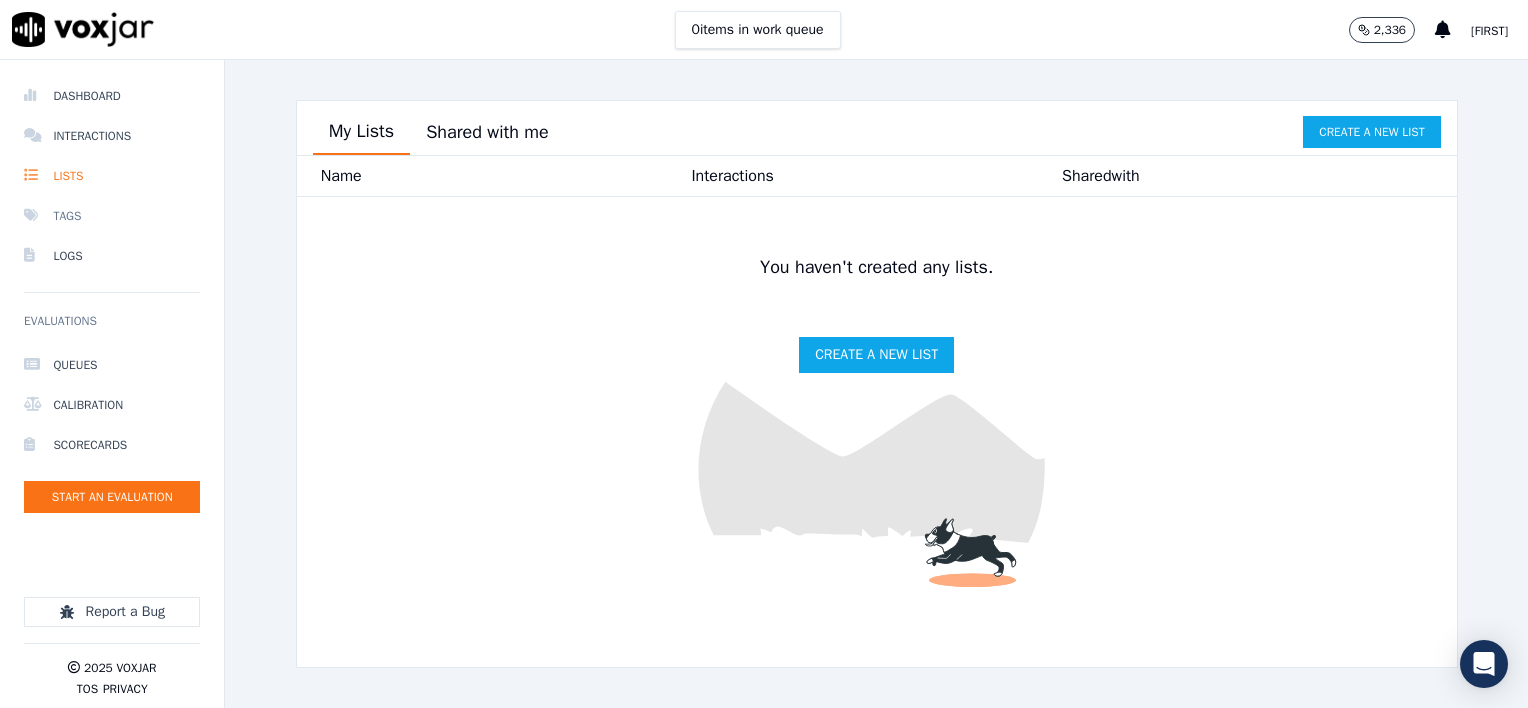 click on "Tags" at bounding box center [112, 216] 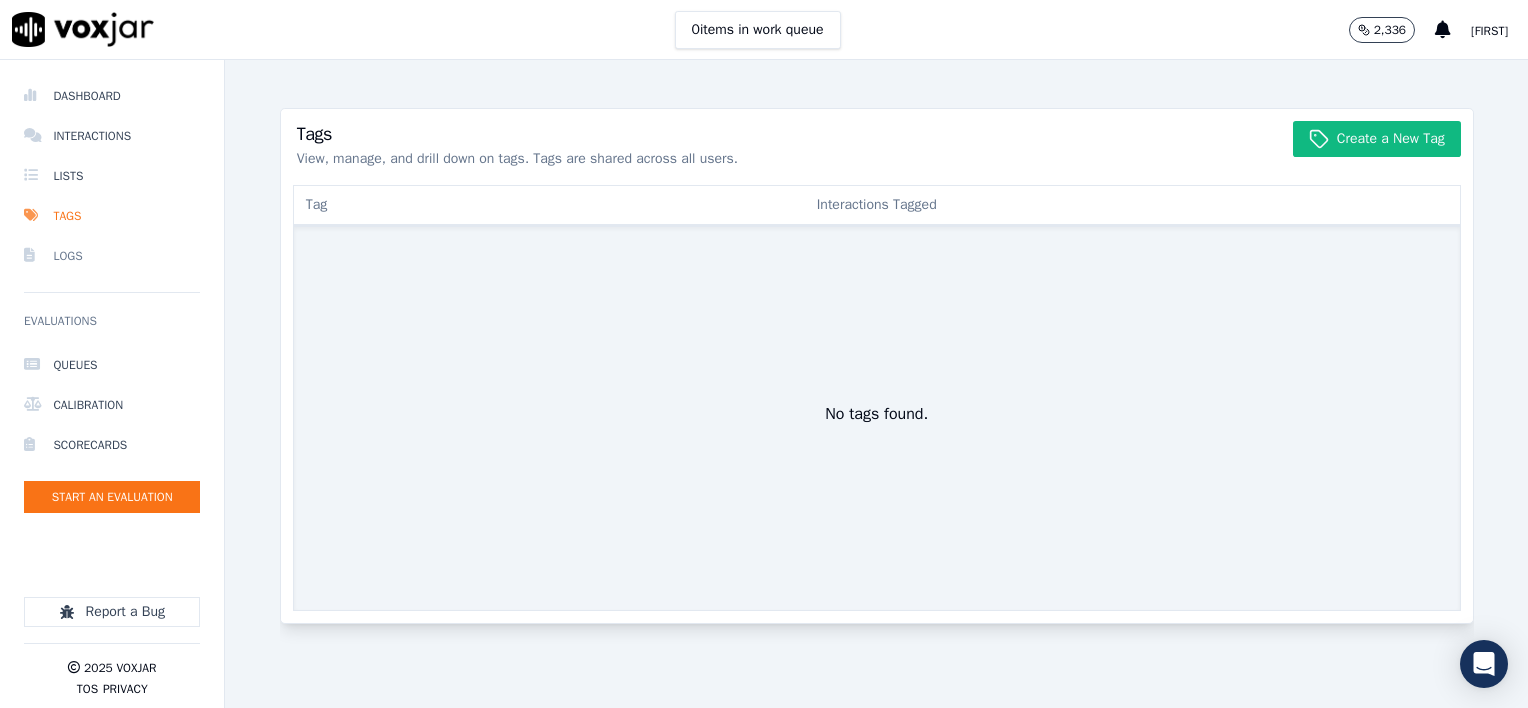 click on "Logs" at bounding box center [112, 256] 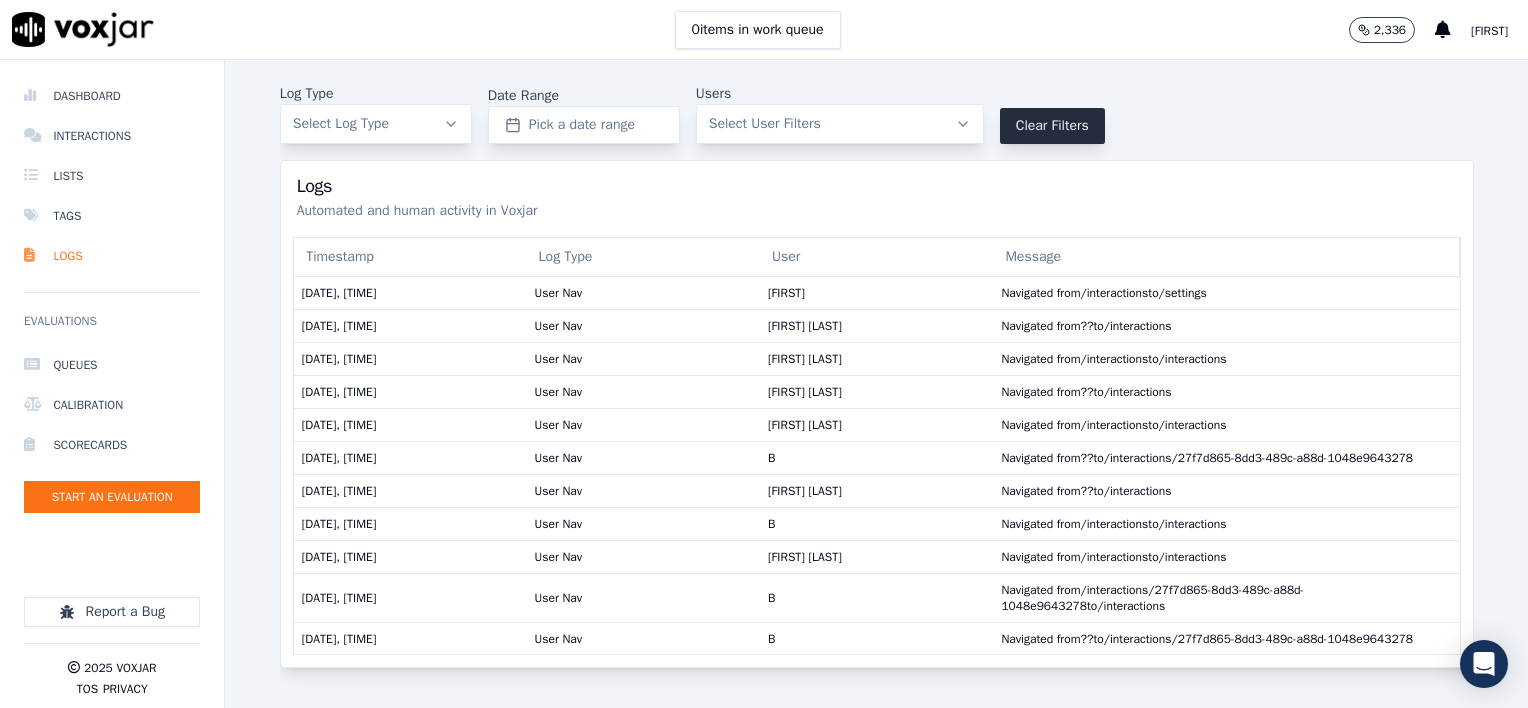 scroll, scrollTop: 6493, scrollLeft: 0, axis: vertical 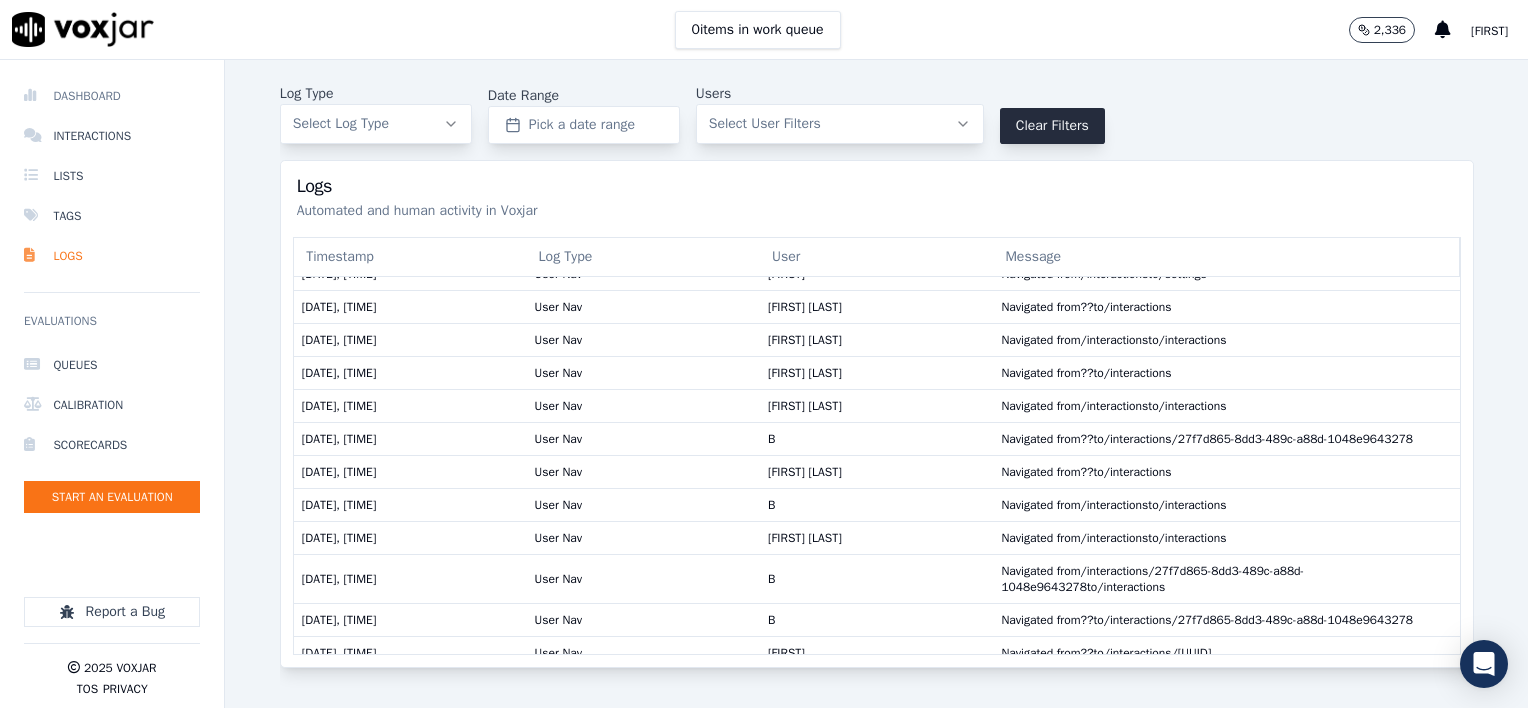 click on "Dashboard" at bounding box center (112, 96) 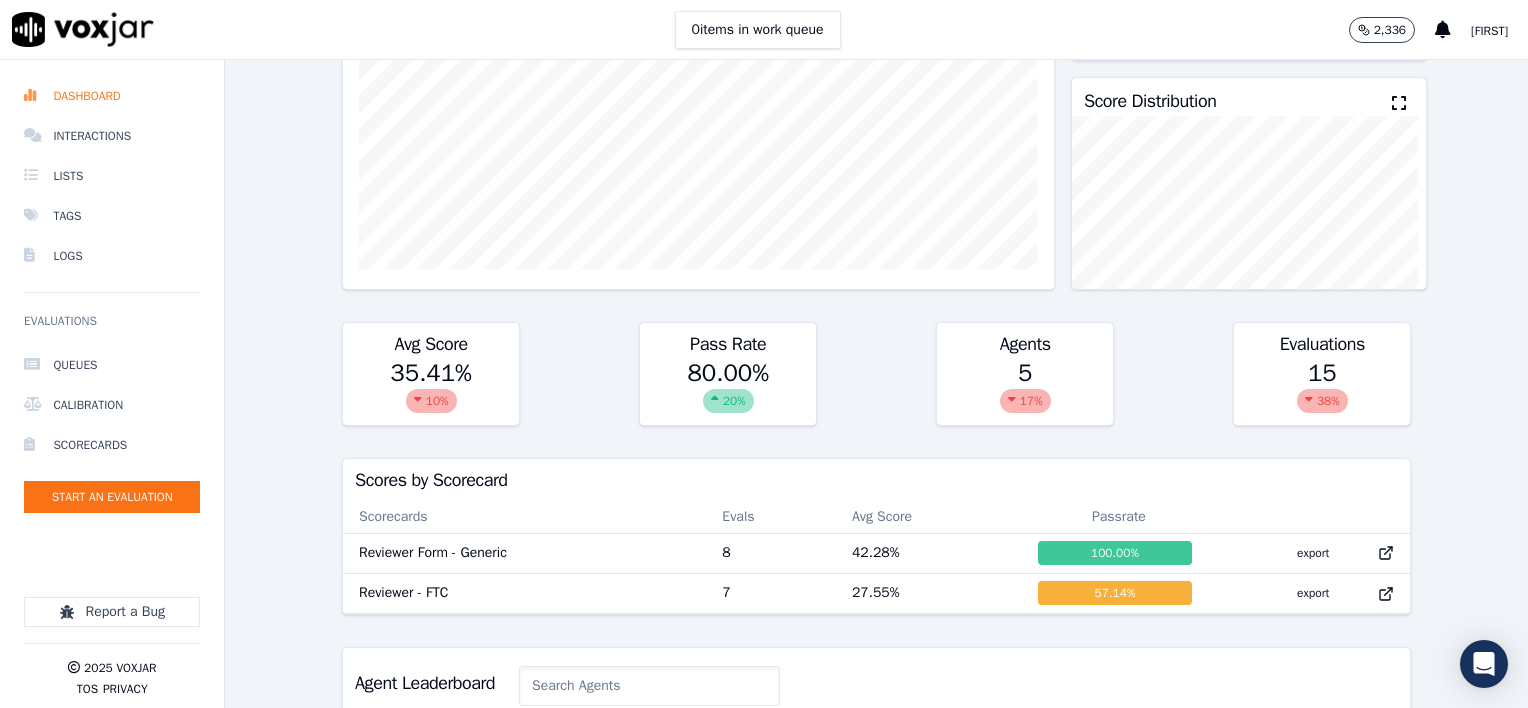 scroll, scrollTop: 300, scrollLeft: 0, axis: vertical 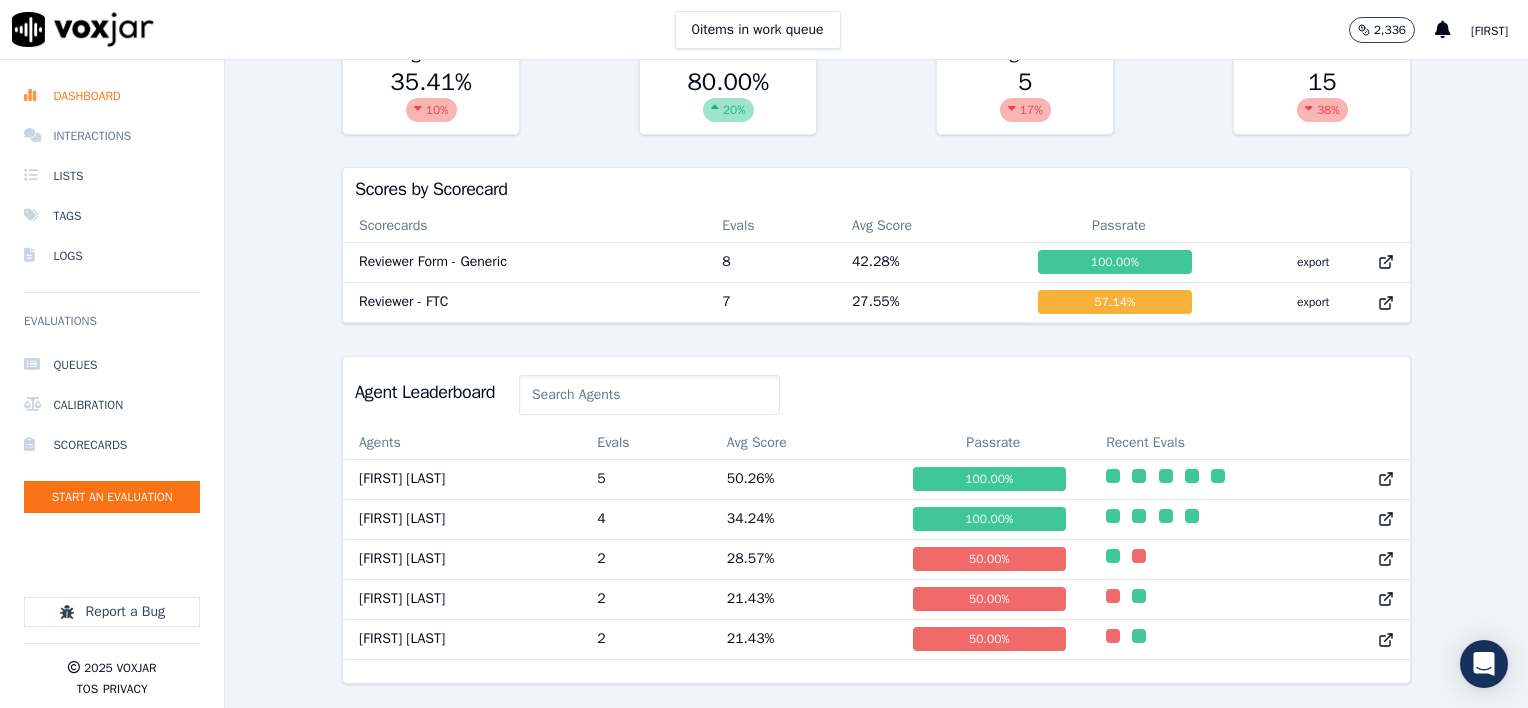 click on "Interactions" at bounding box center [112, 136] 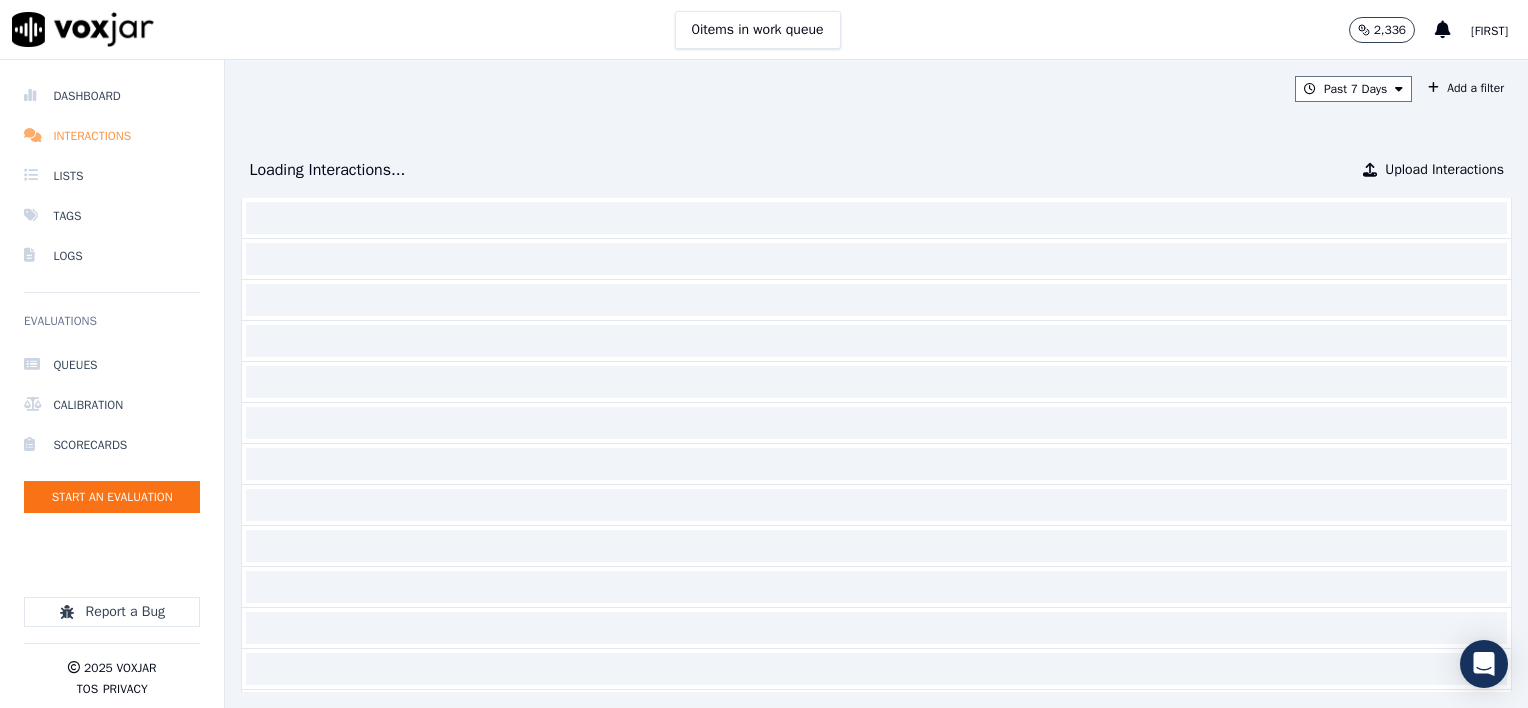 scroll, scrollTop: 0, scrollLeft: 0, axis: both 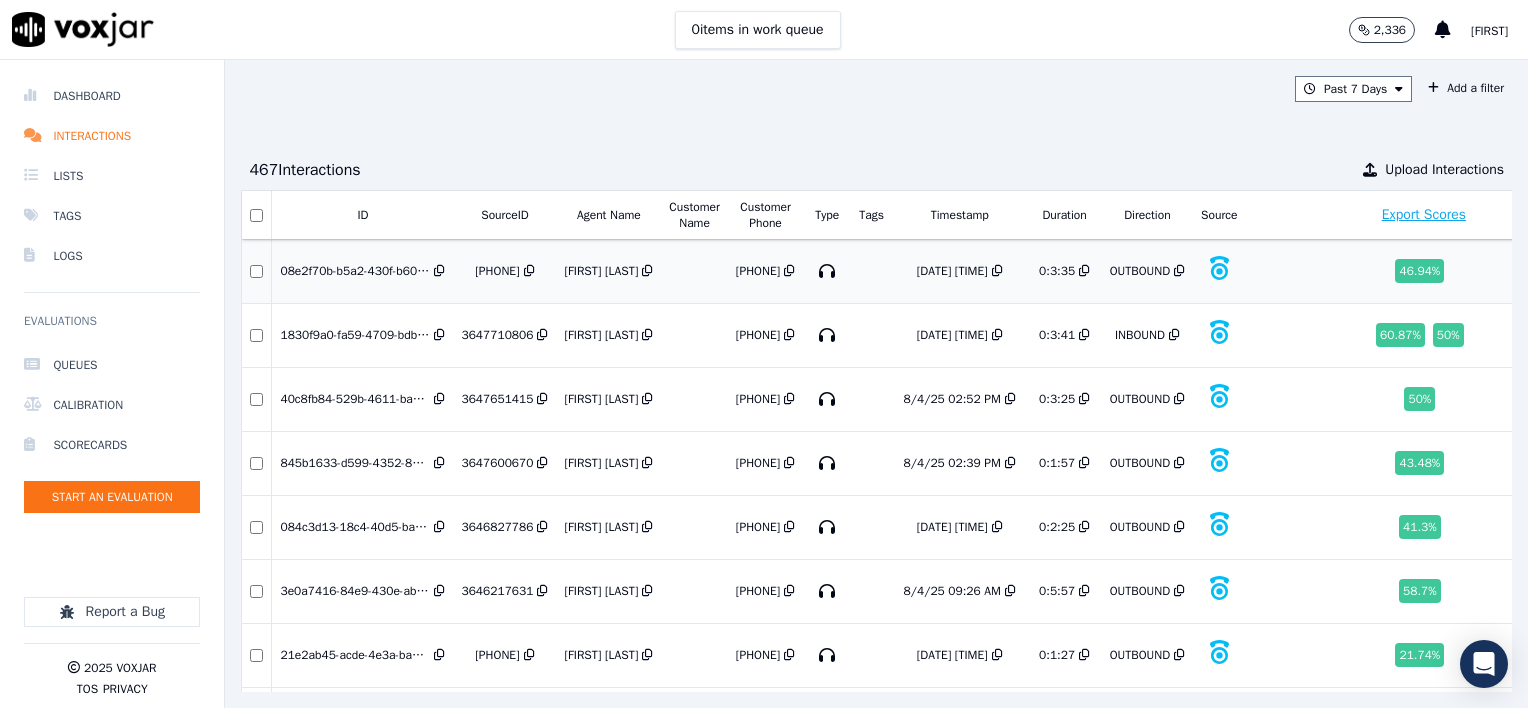 click on "[PHONE]" at bounding box center [497, 271] 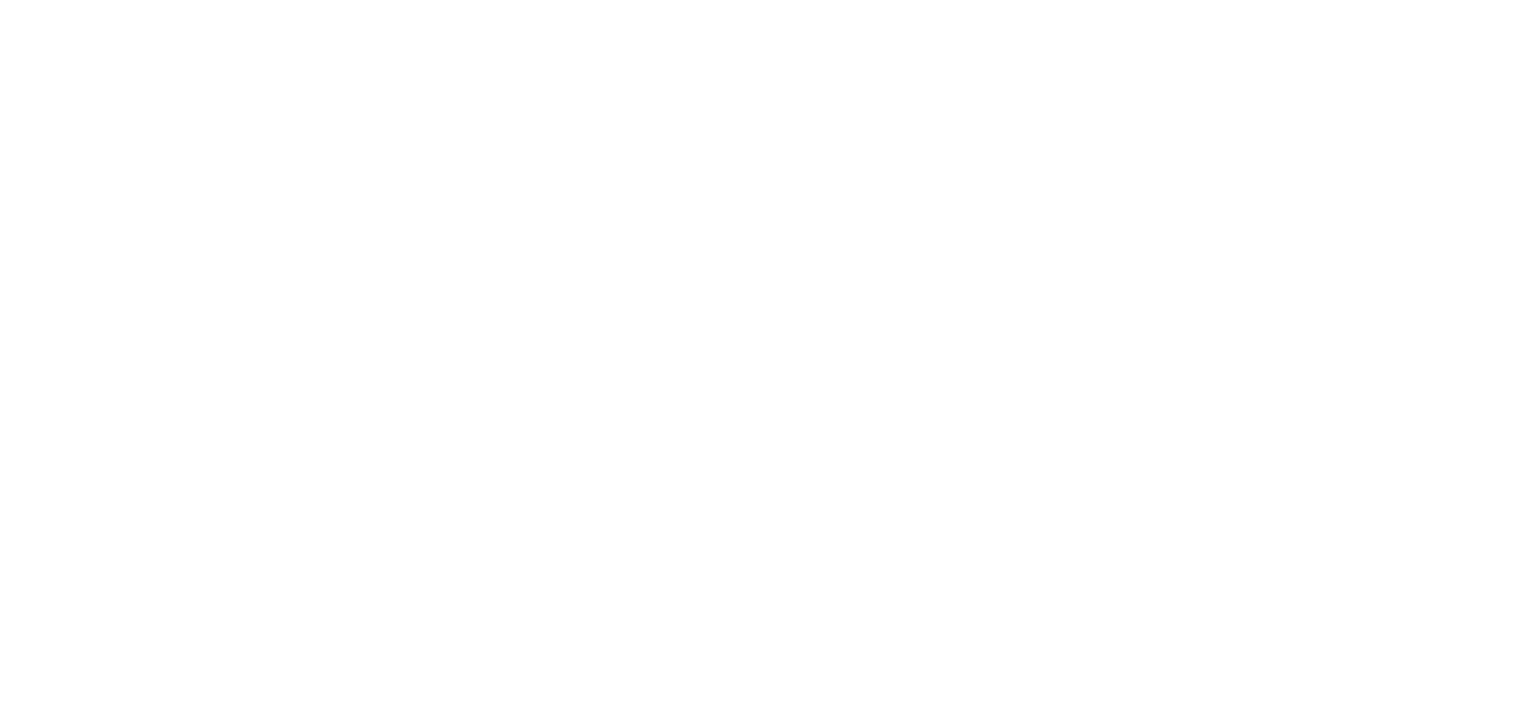 scroll, scrollTop: 0, scrollLeft: 0, axis: both 